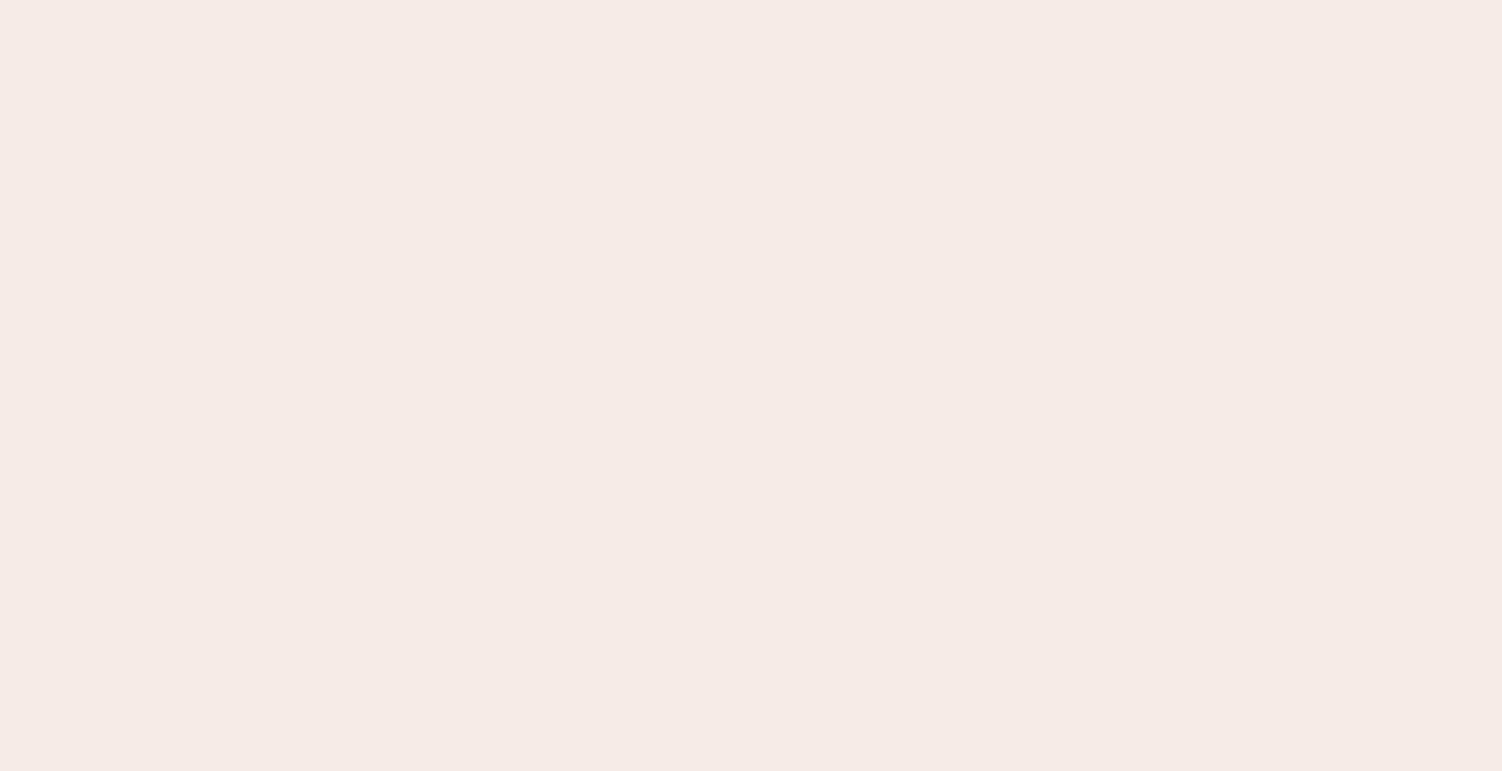 scroll, scrollTop: 0, scrollLeft: 0, axis: both 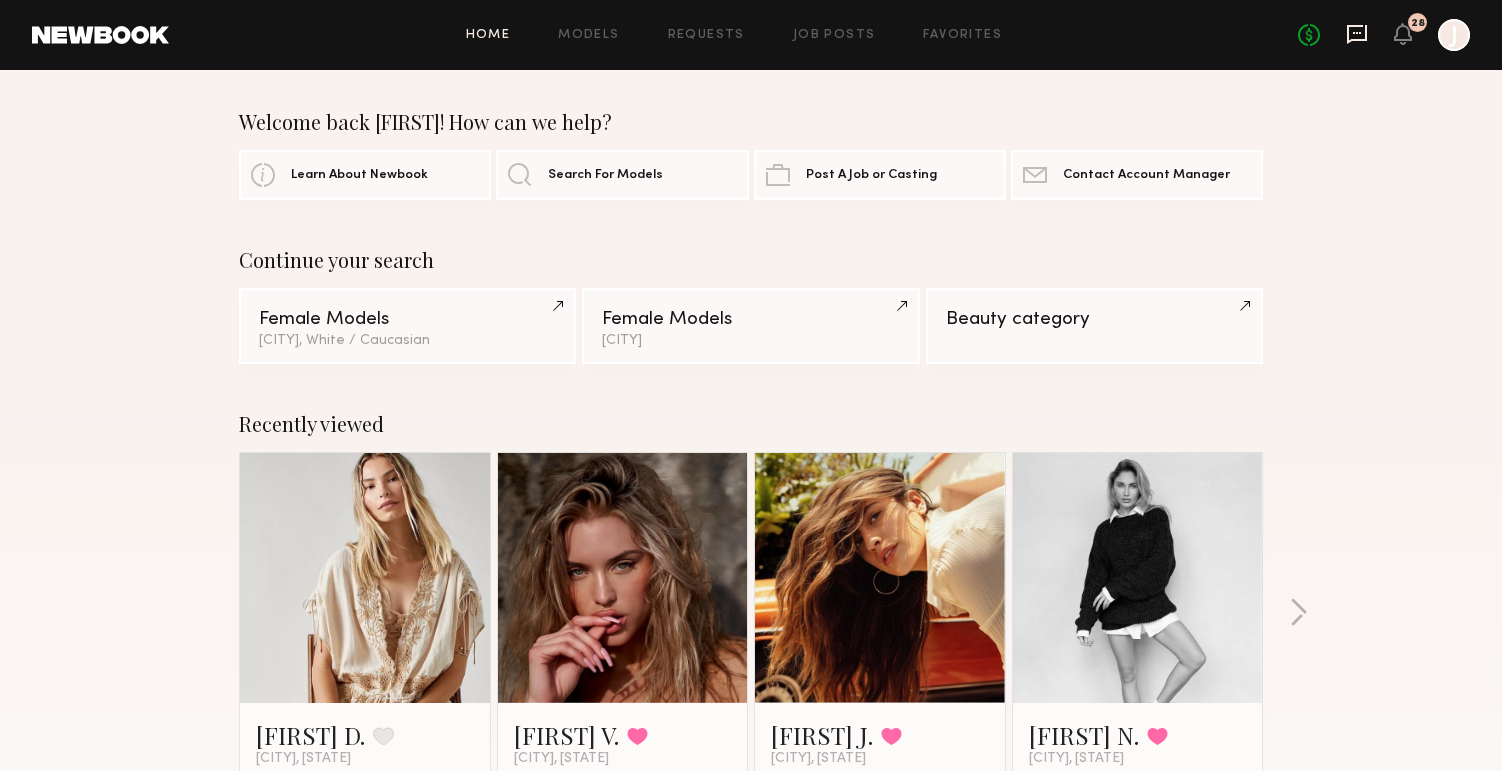 click 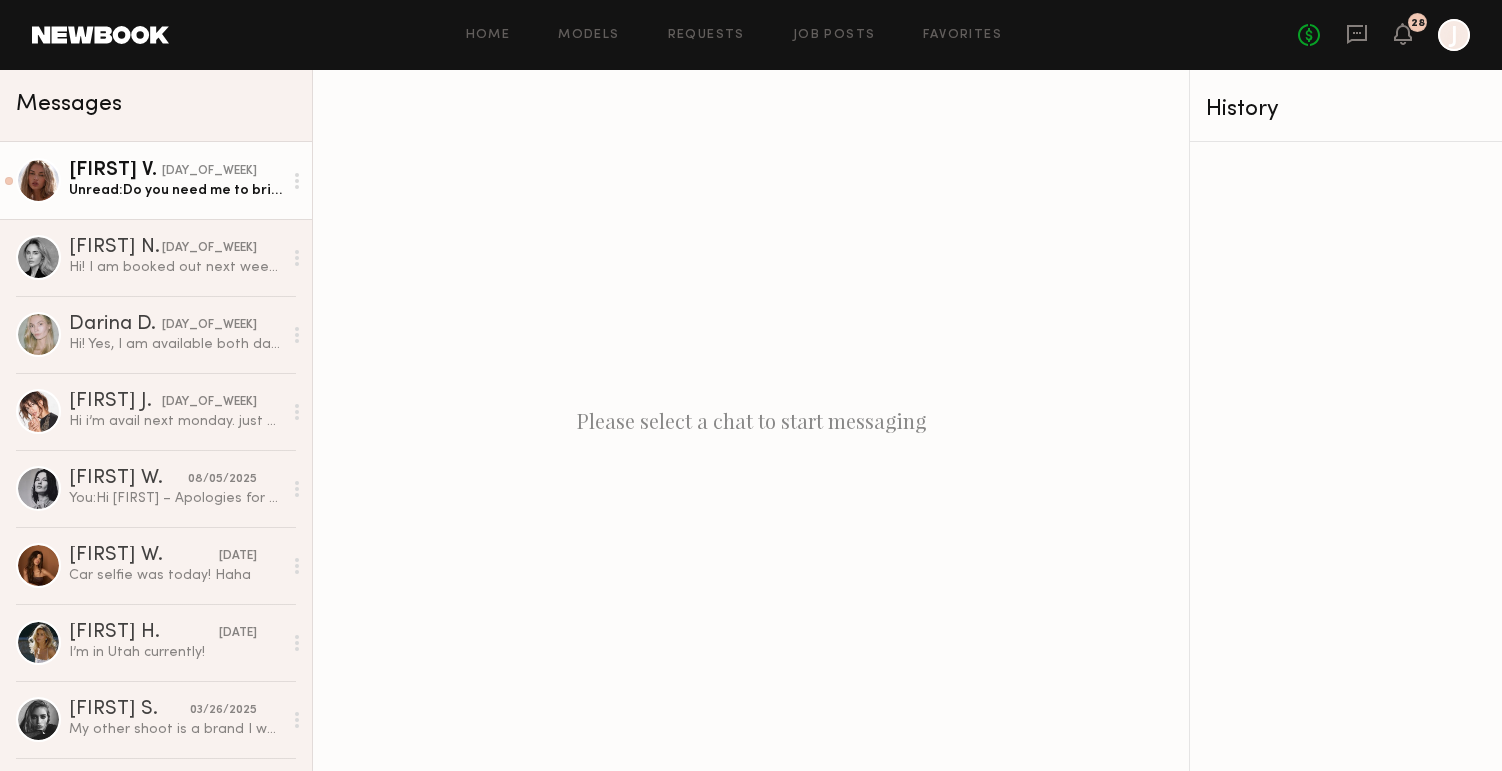 click on "Unread:  Do you need me to bring anything as well?" 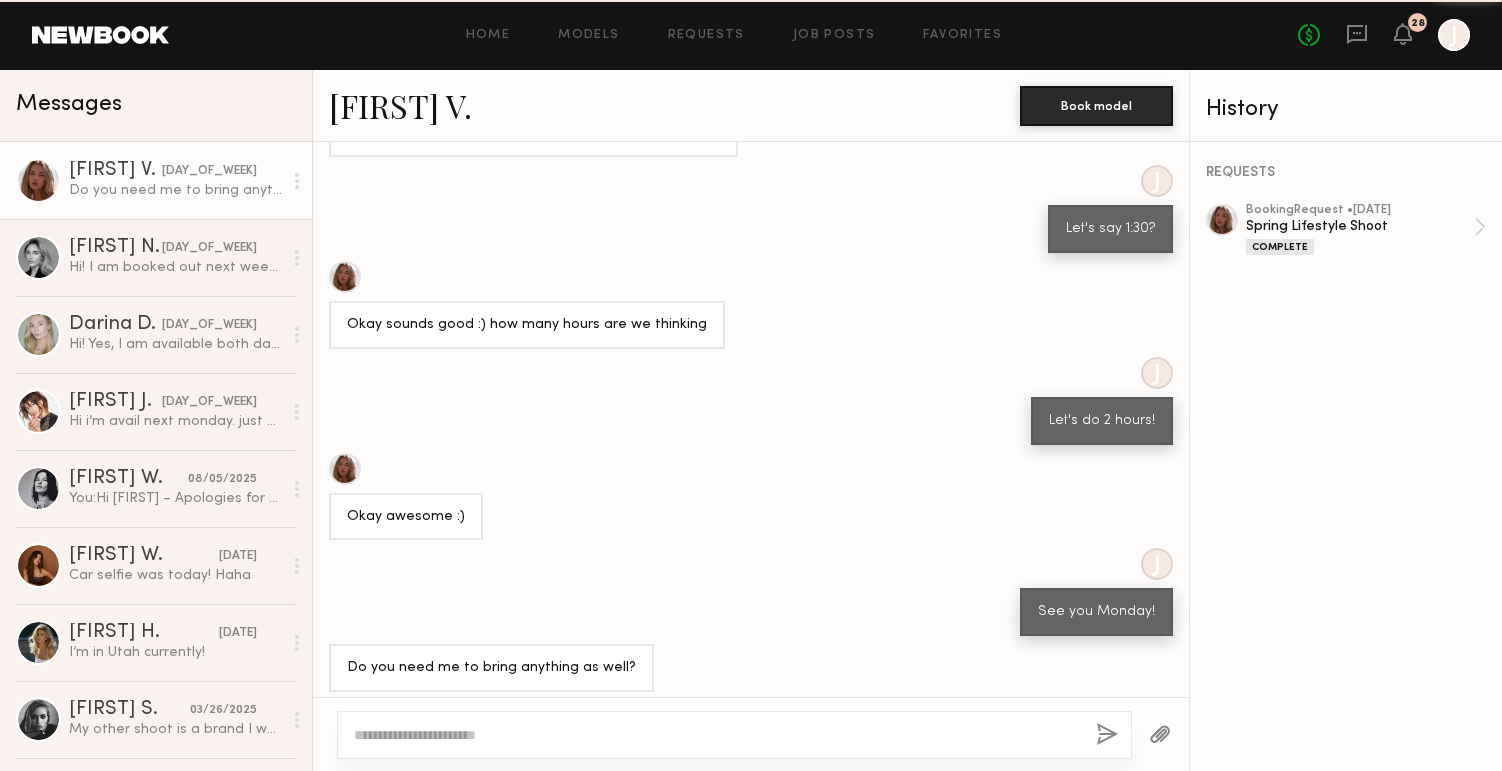 scroll, scrollTop: 845, scrollLeft: 0, axis: vertical 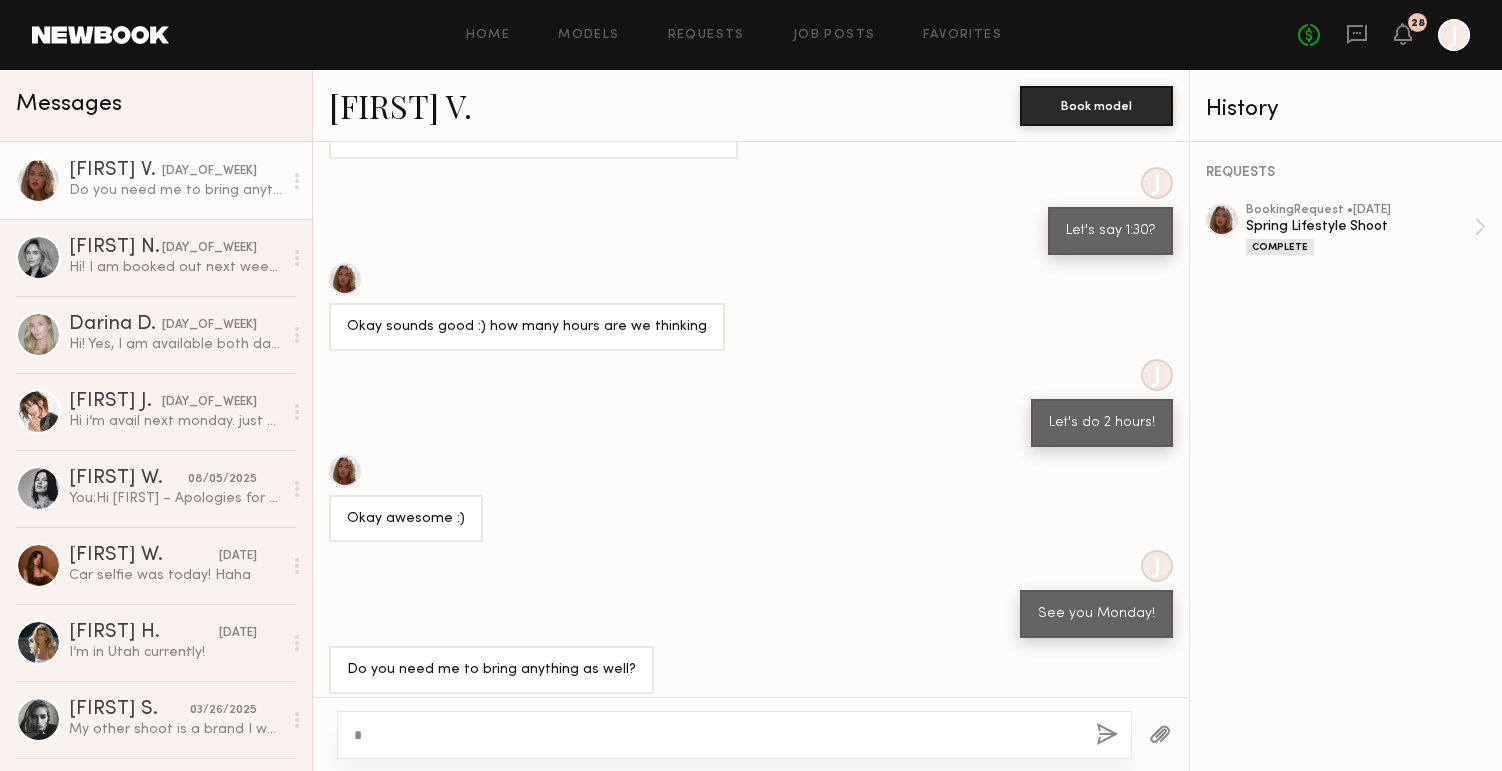 click on "*" 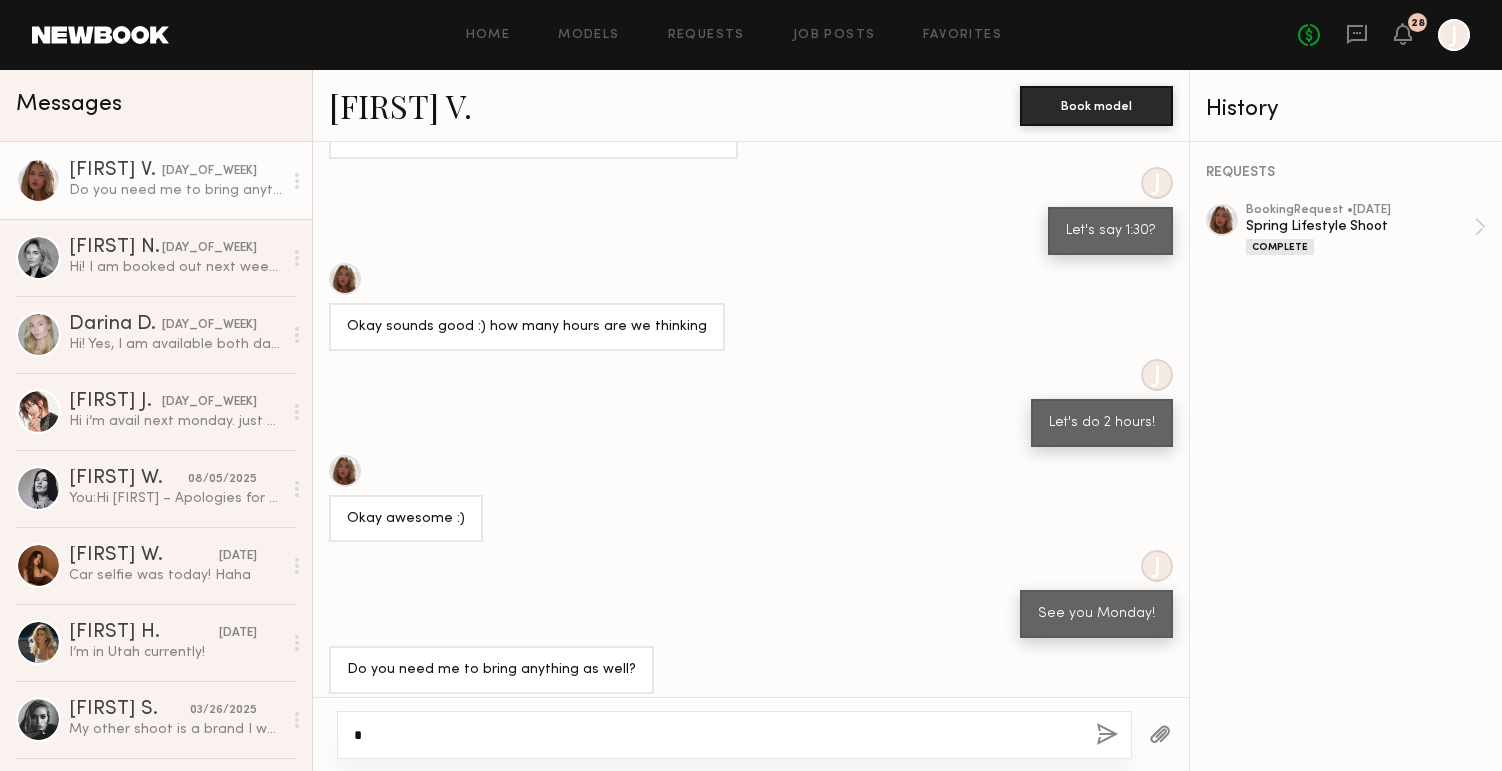 click on "*" 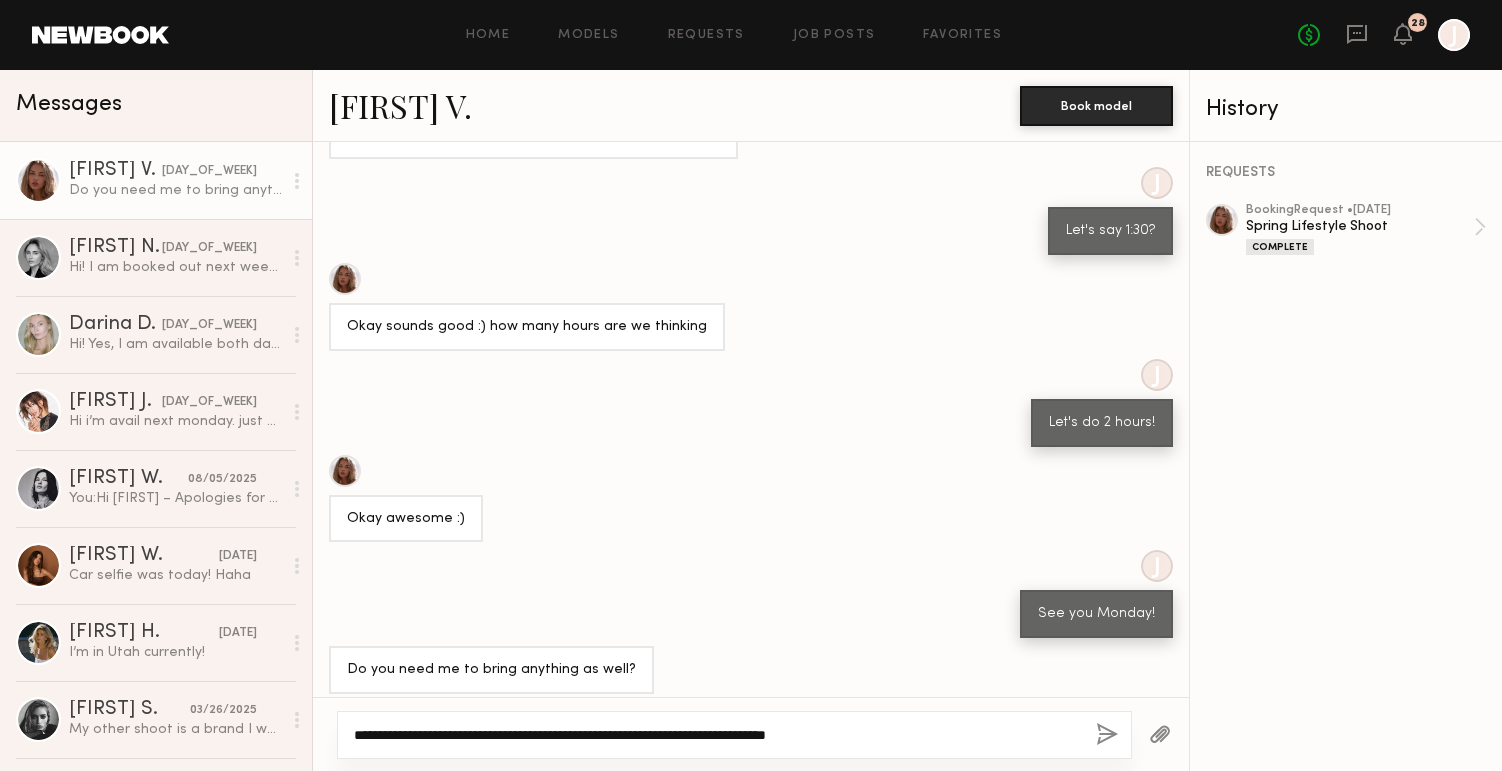 click on "**********" 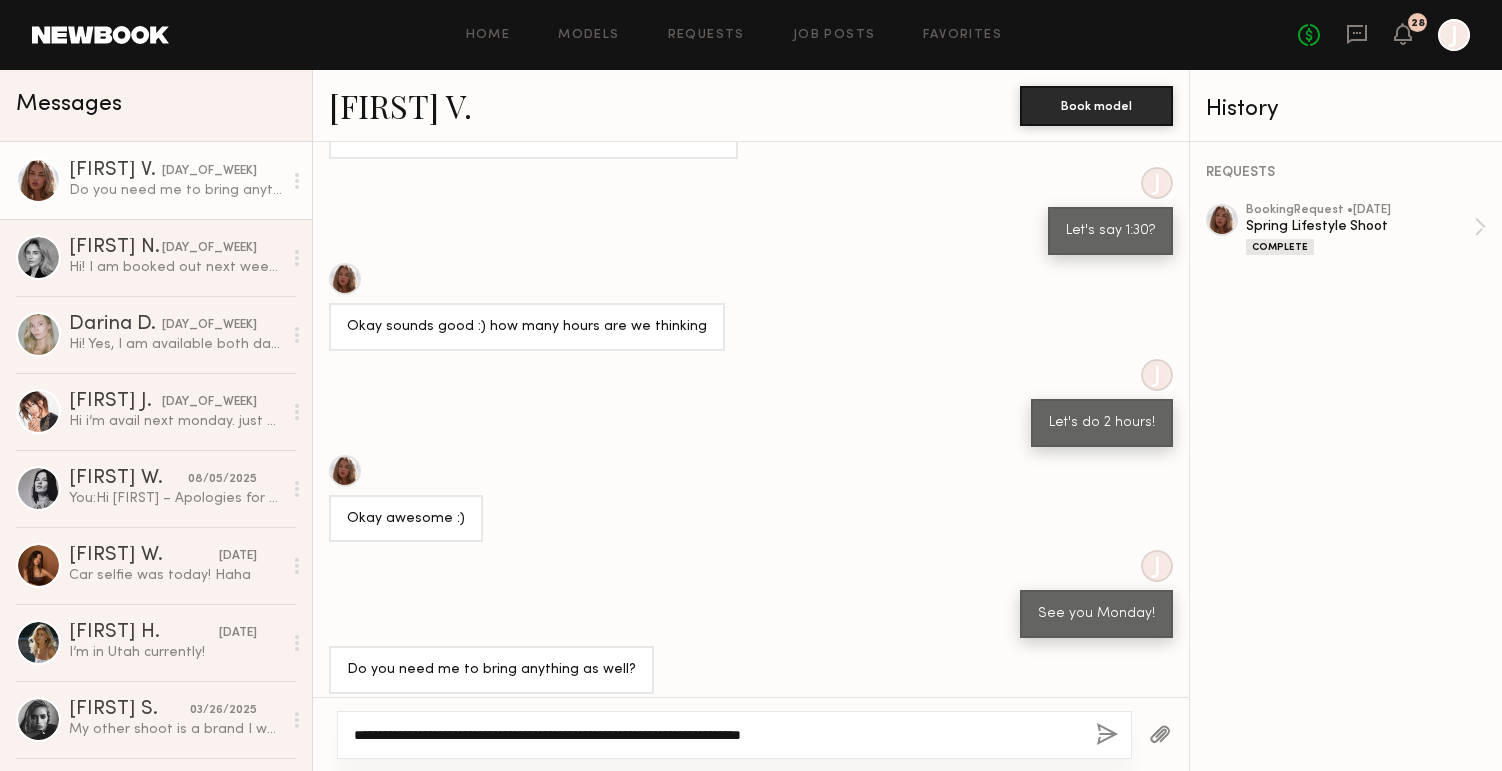 click on "**********" 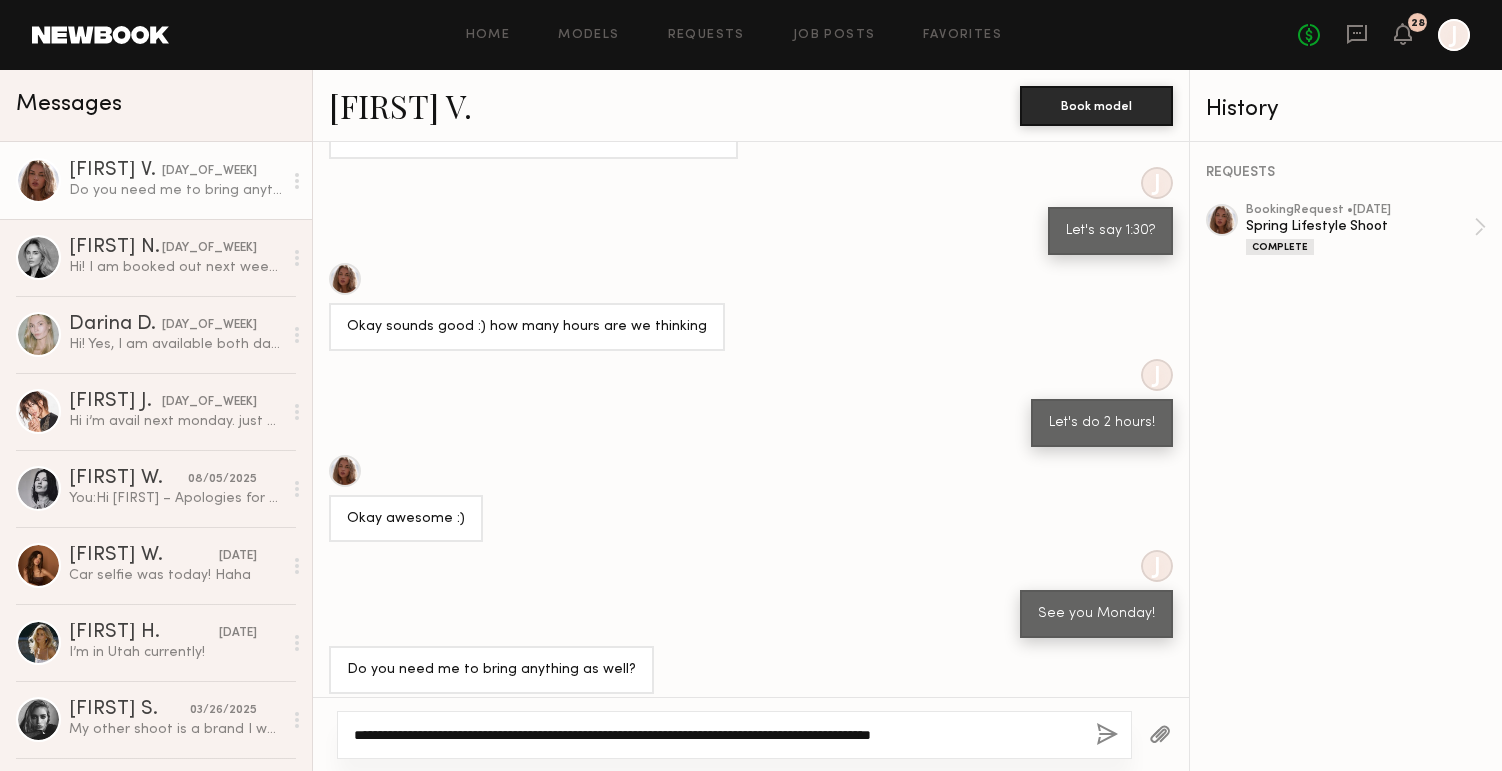 type on "**********" 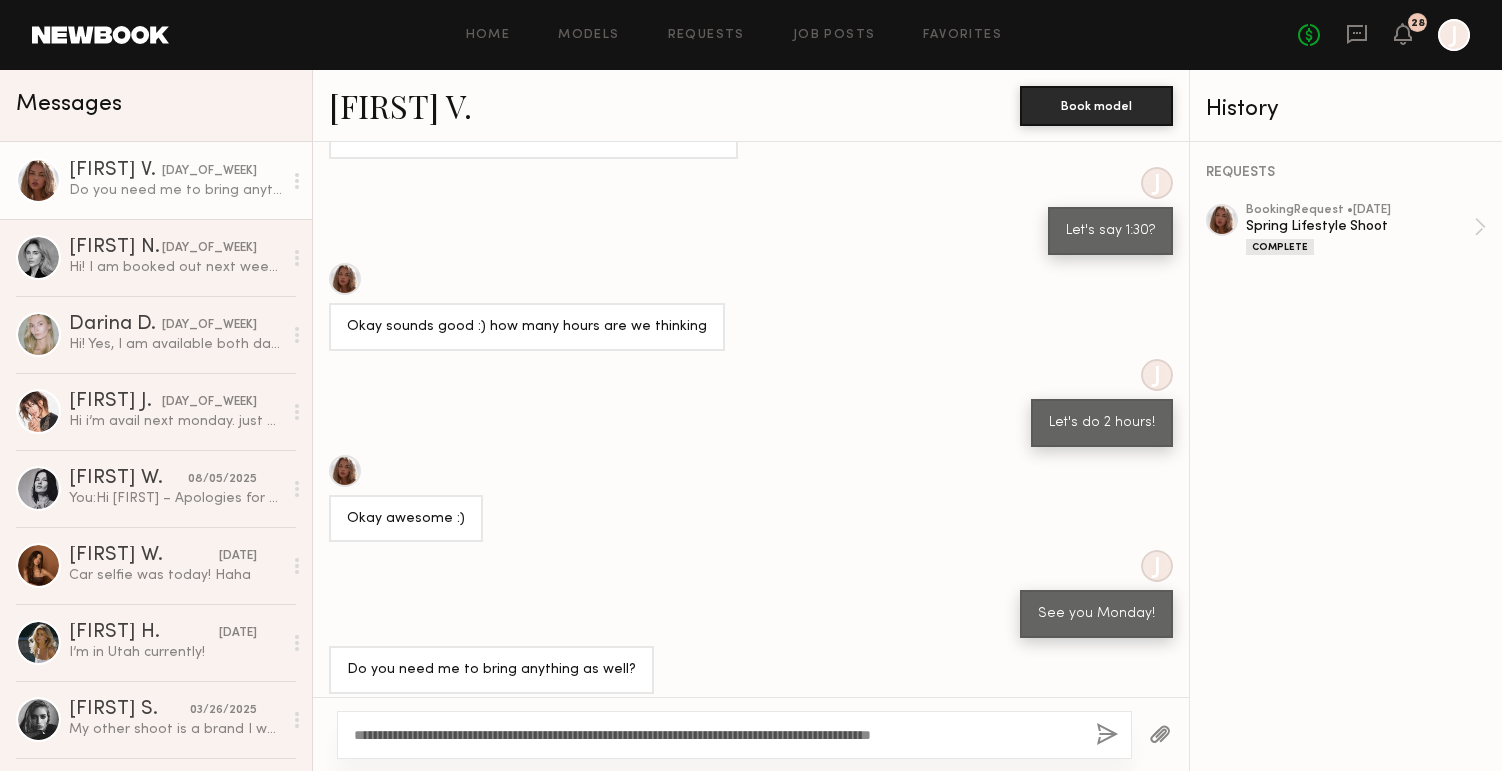 click 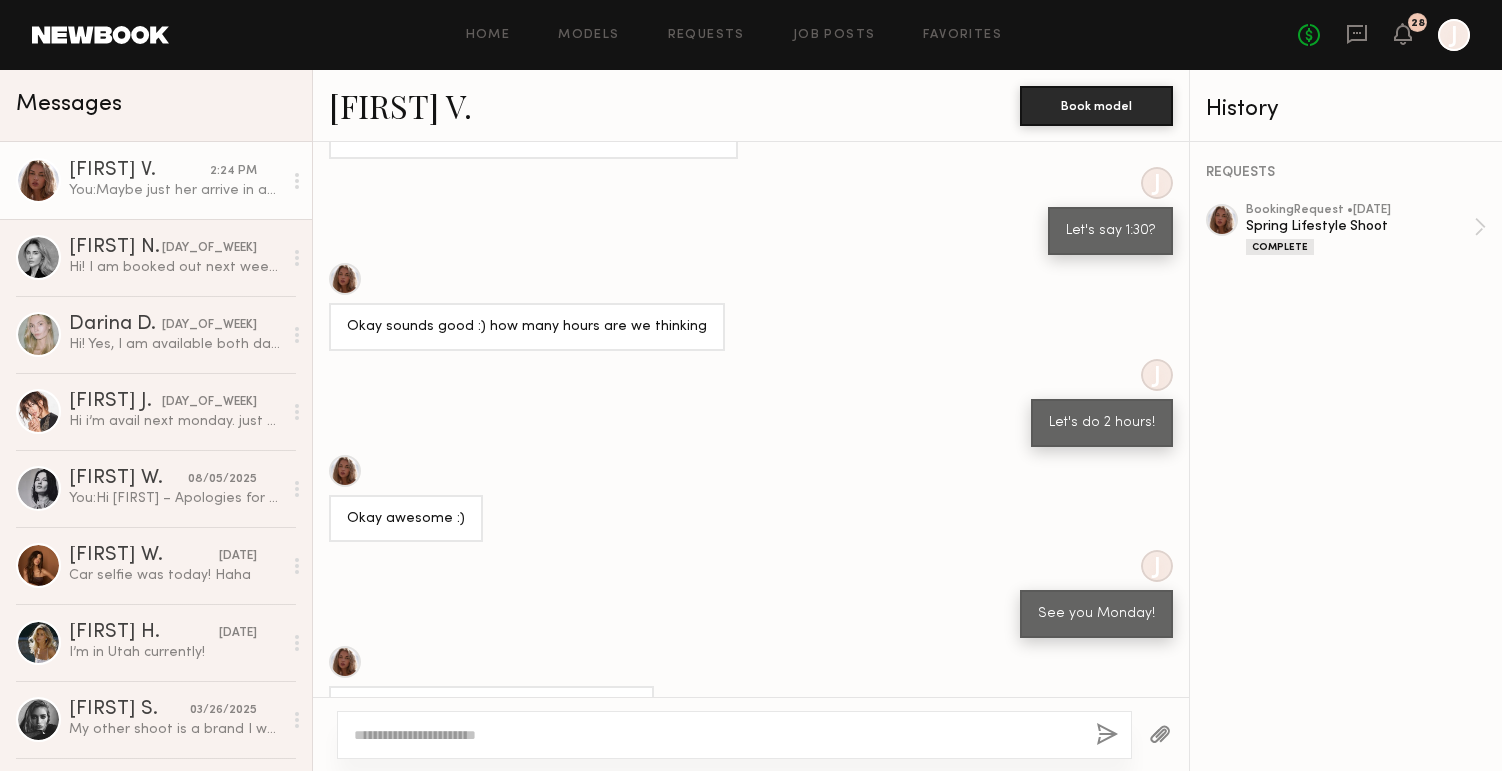 scroll, scrollTop: 1268, scrollLeft: 0, axis: vertical 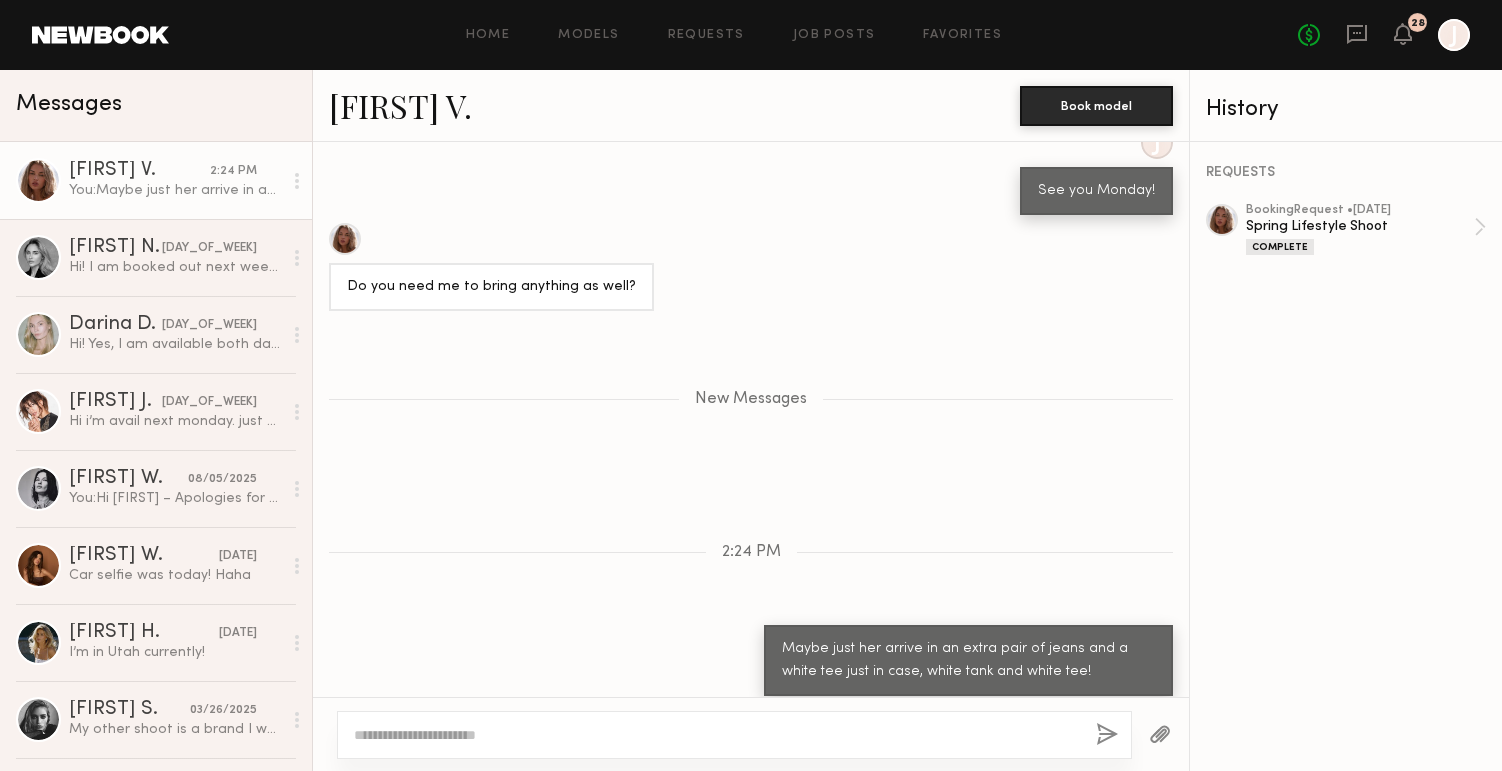 click 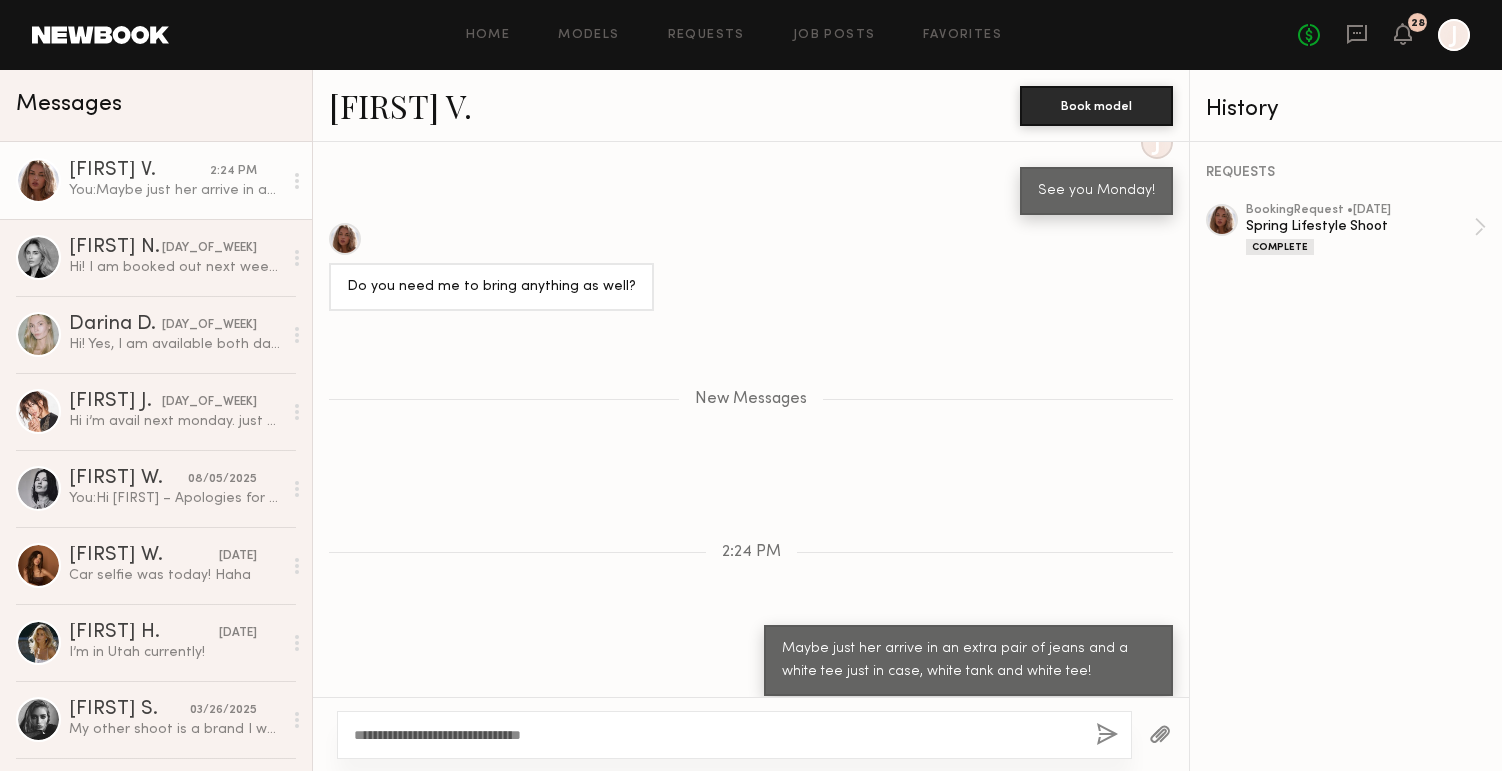 click on "**********" 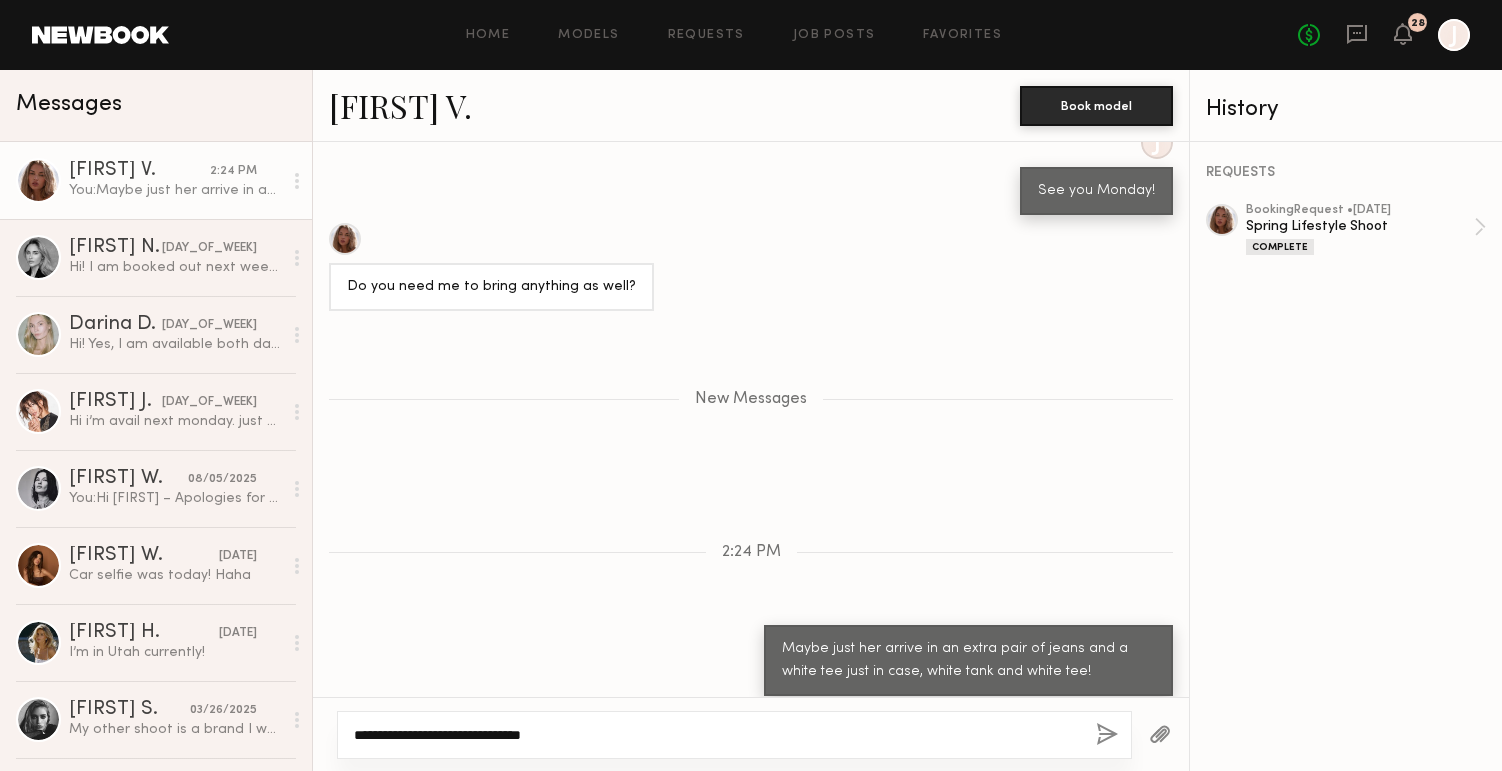 click on "**********" 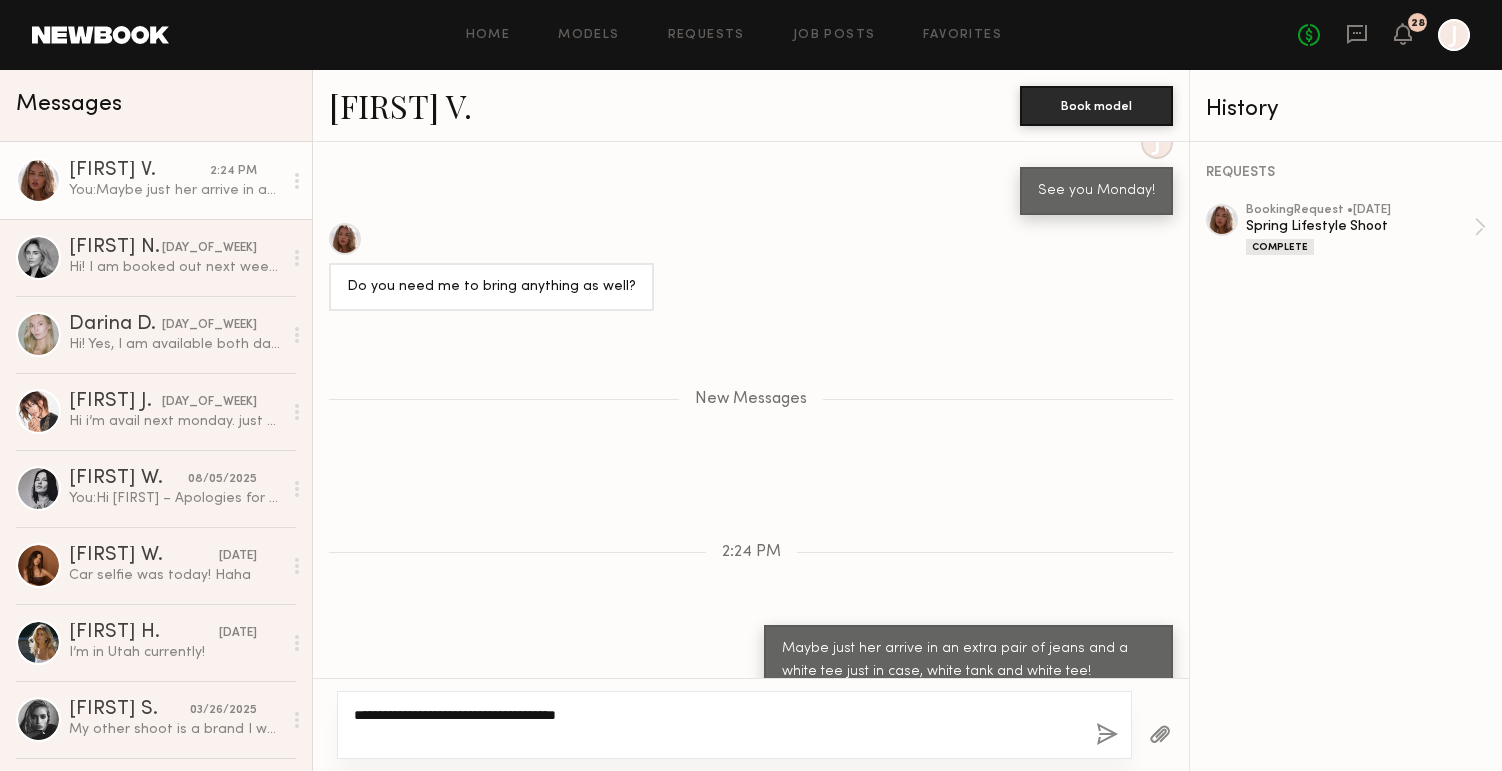 type on "**********" 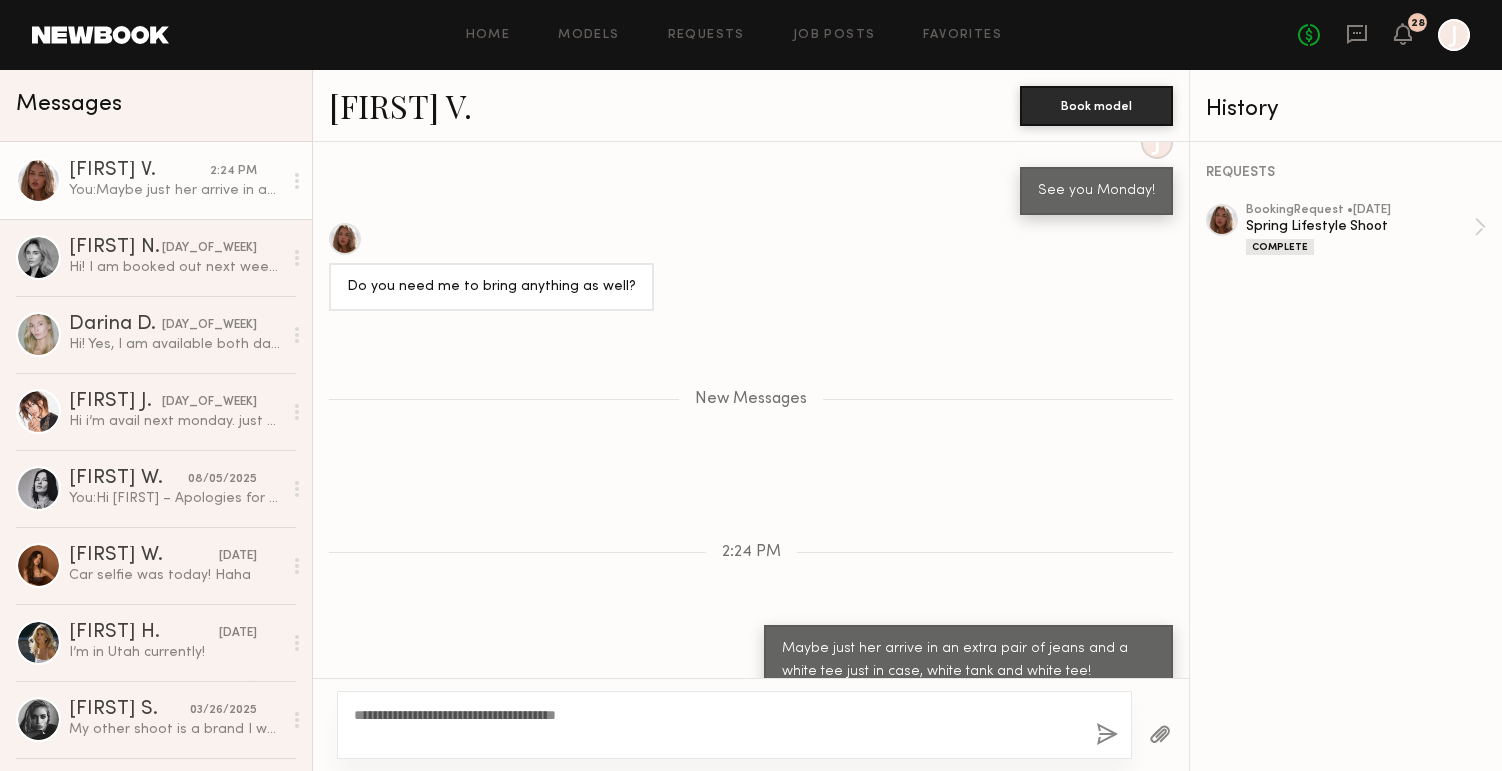 click 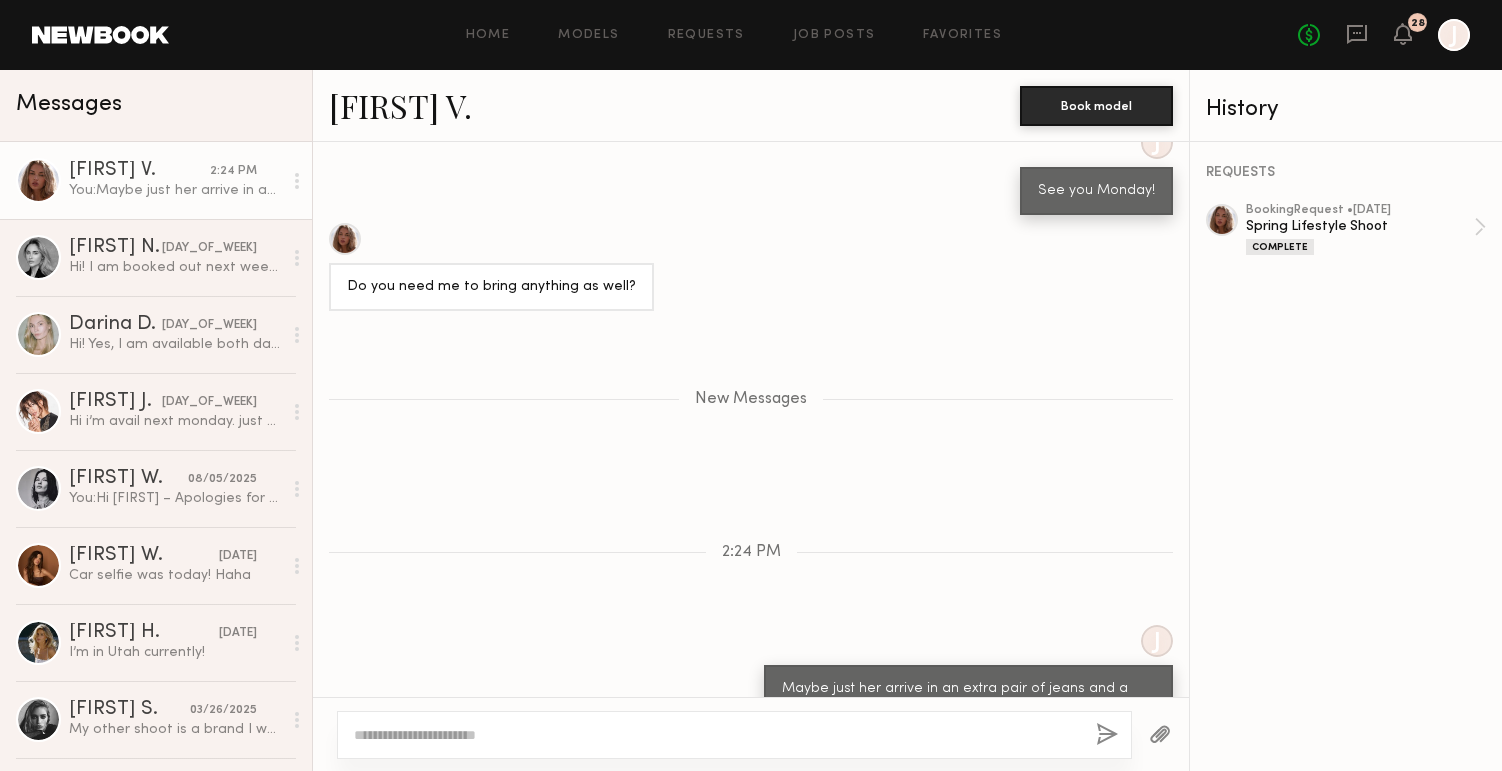 scroll, scrollTop: 1363, scrollLeft: 0, axis: vertical 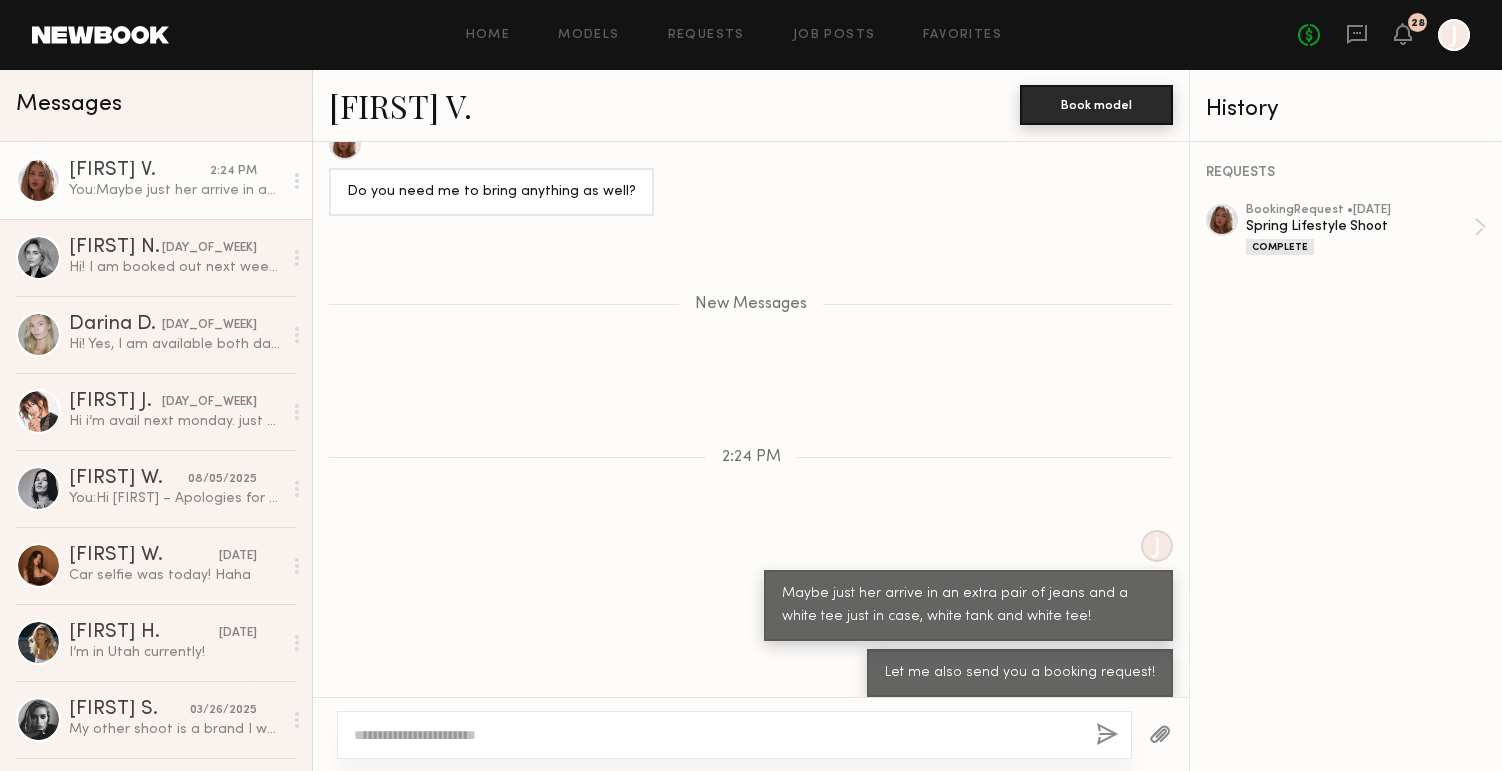 click on "Book model" 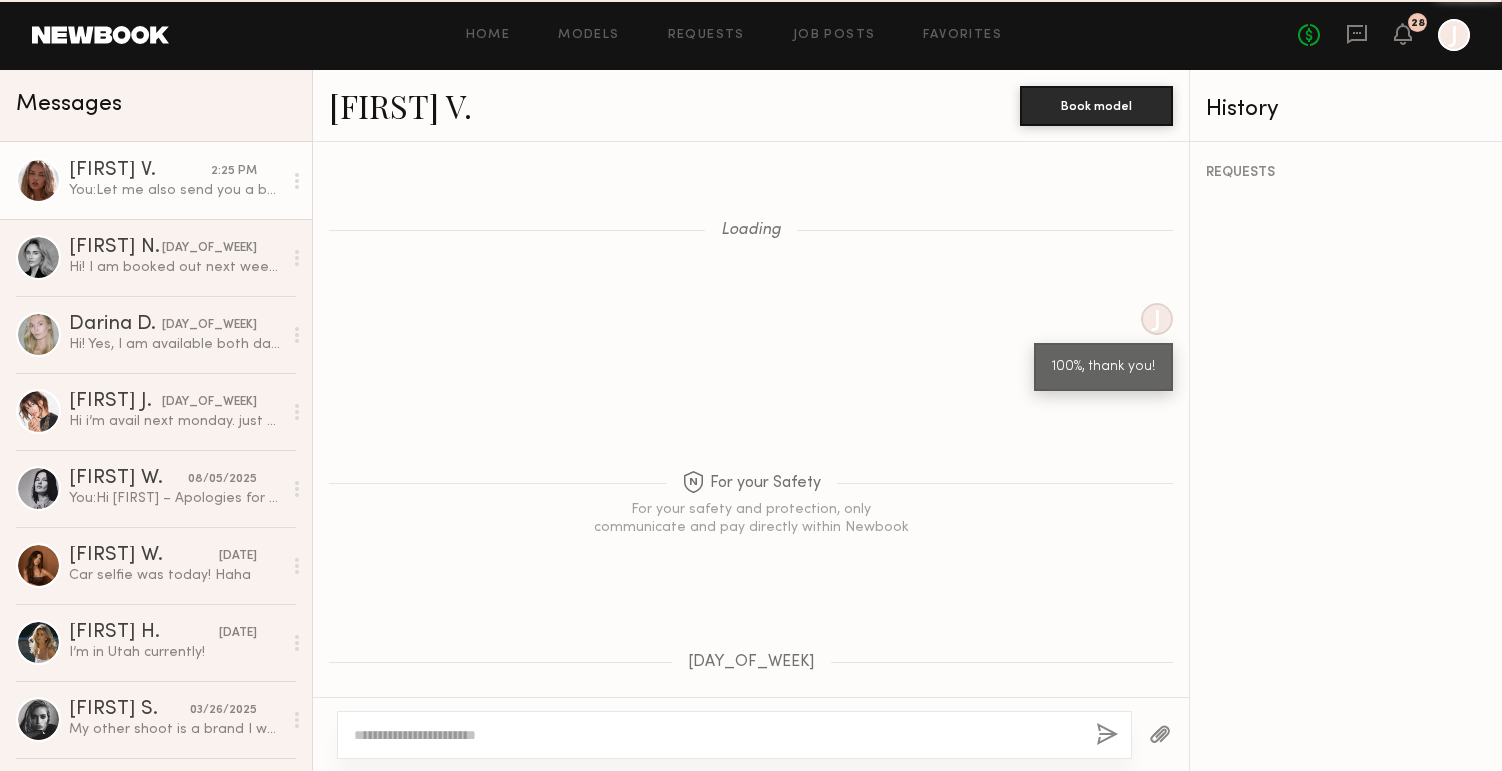 scroll, scrollTop: 1210, scrollLeft: 0, axis: vertical 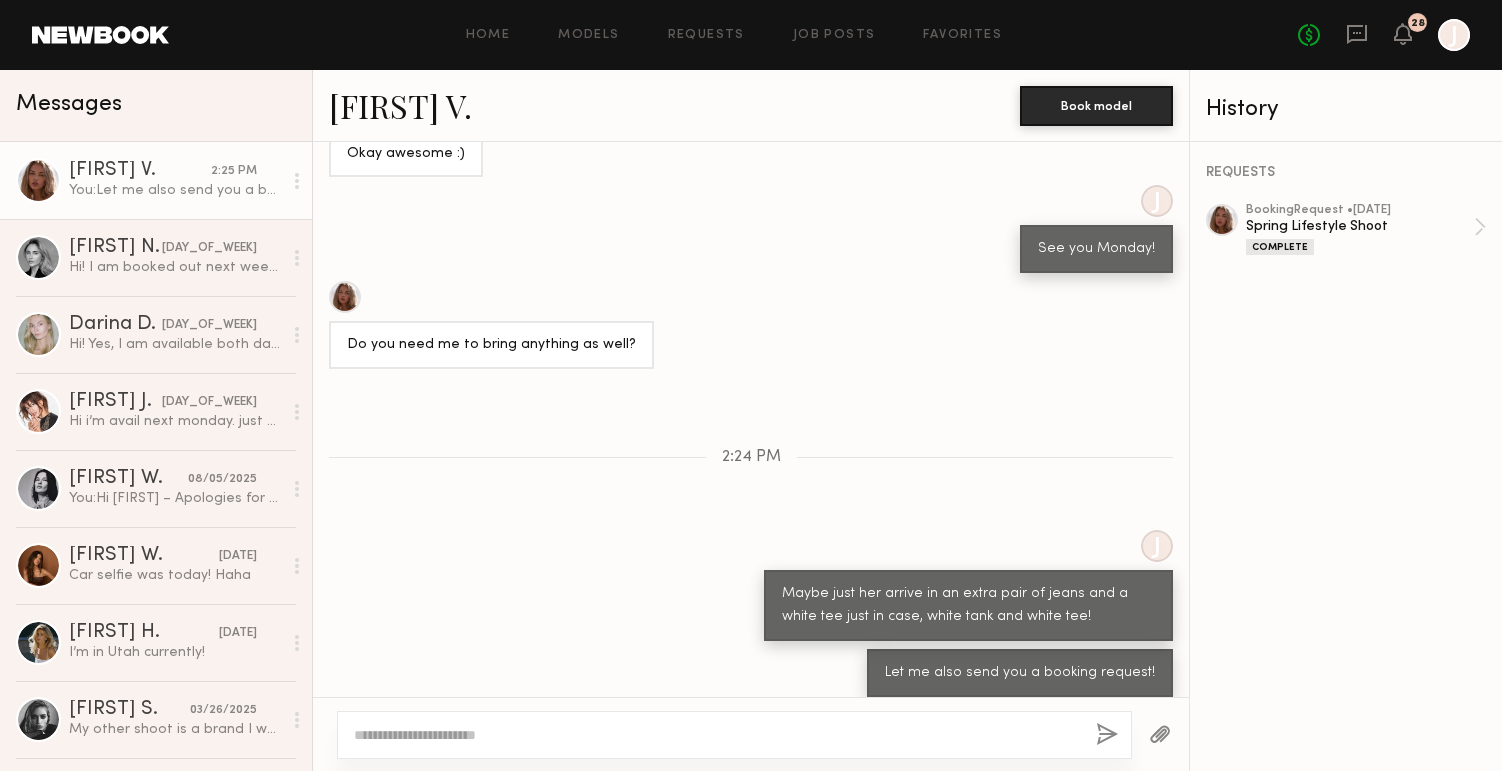 click 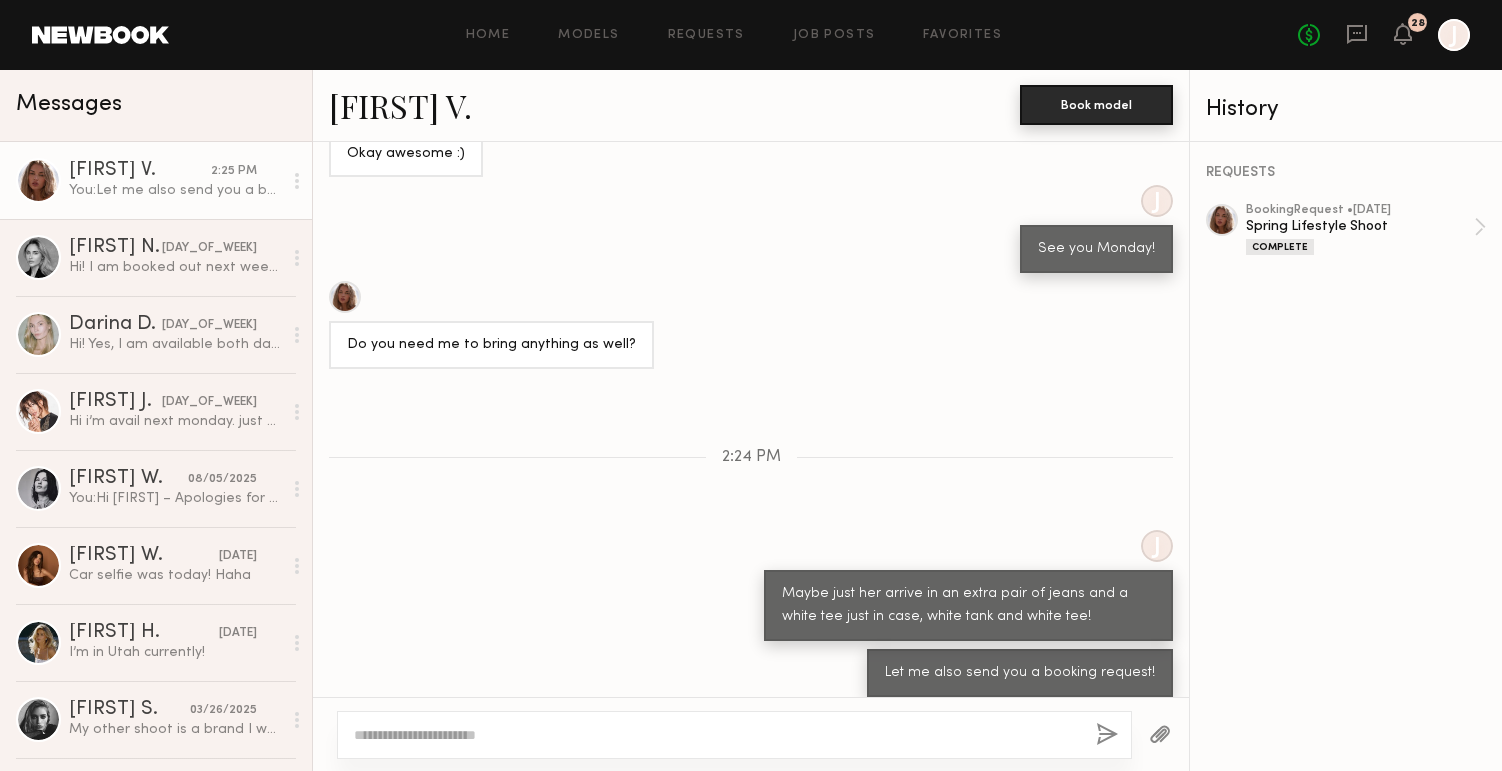 click on "Book model" 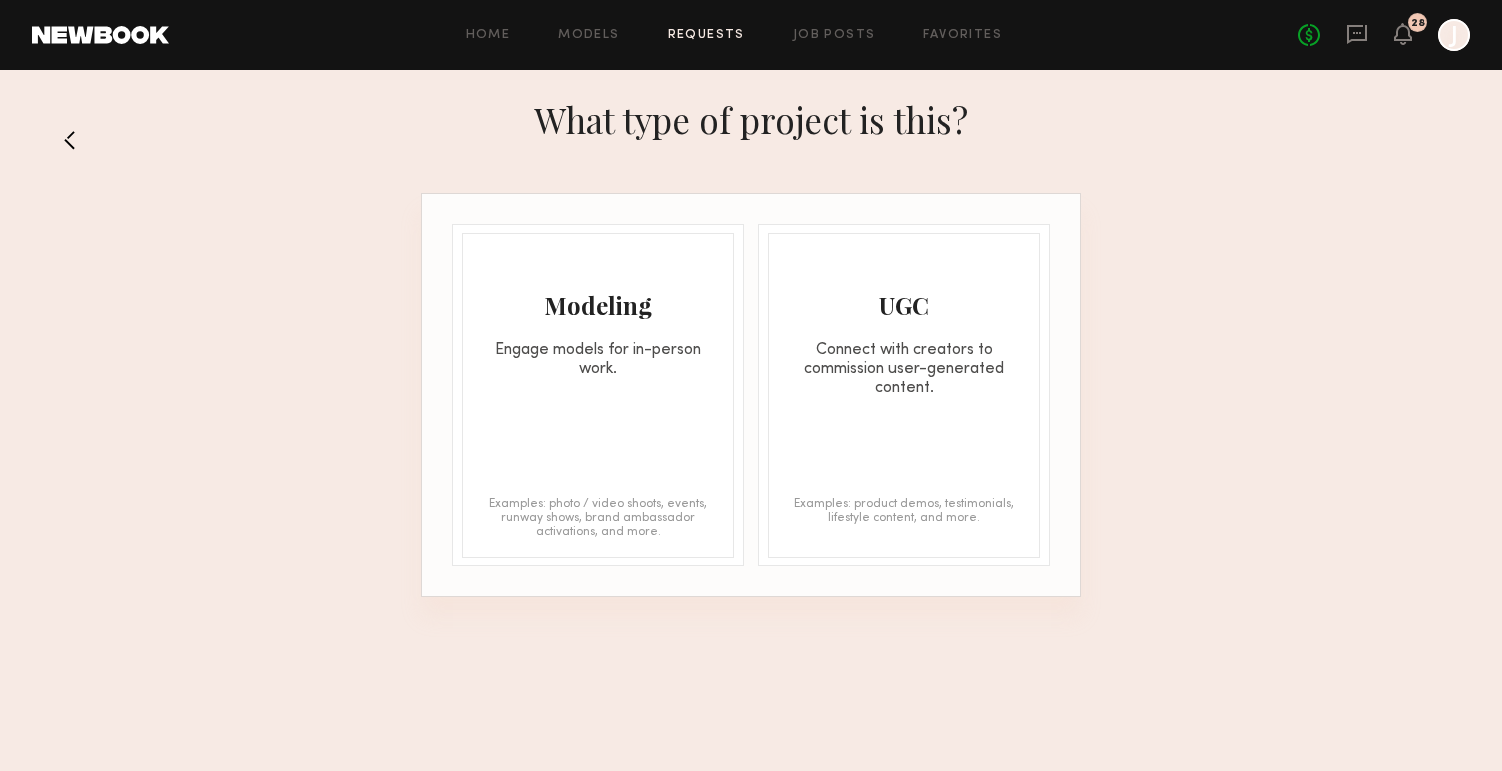 click on "Connect with creators to commission user-generated content." 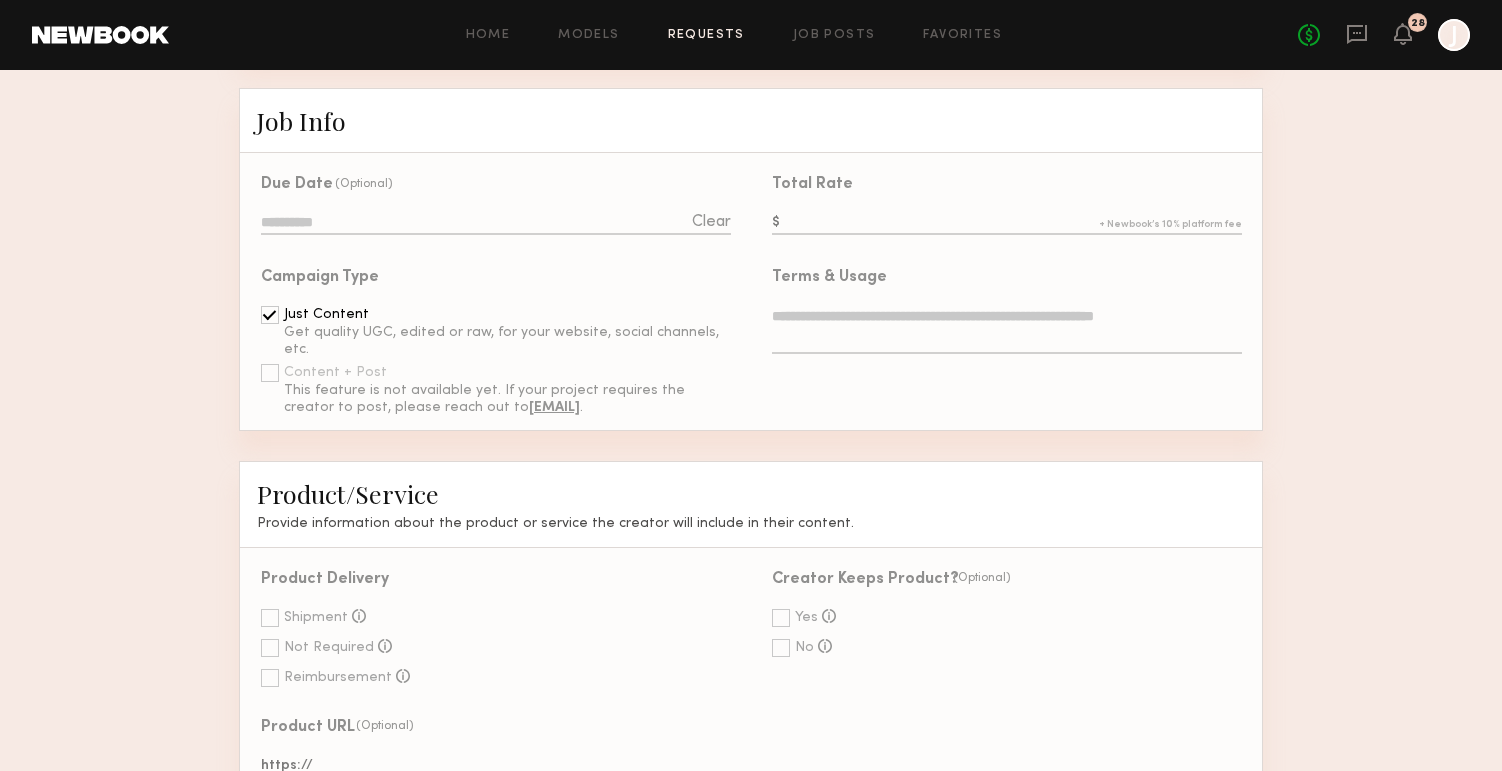 scroll, scrollTop: 520, scrollLeft: 0, axis: vertical 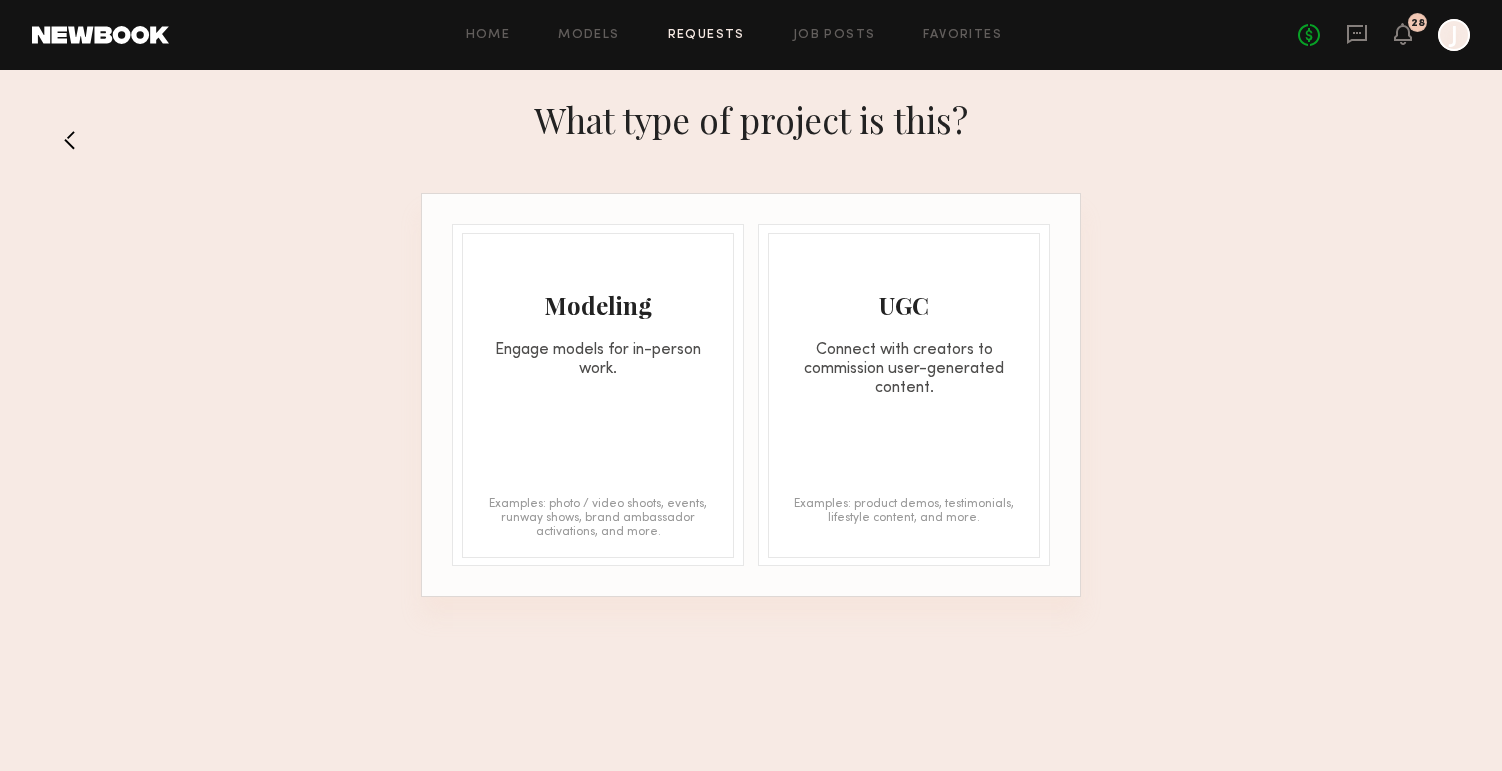 click on "Modeling Engage models for in-person work." 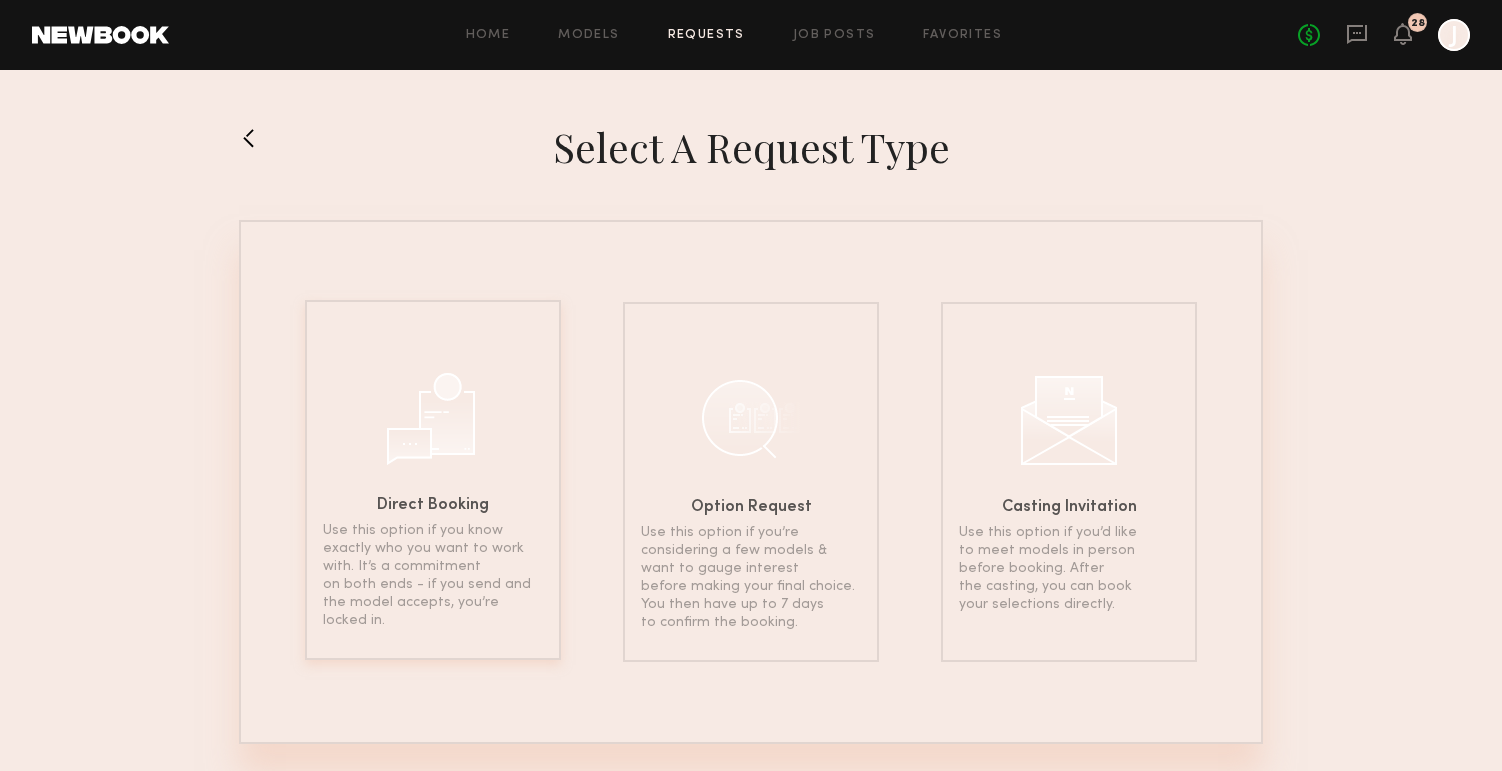 drag, startPoint x: 283, startPoint y: 513, endPoint x: 401, endPoint y: 480, distance: 122.52755 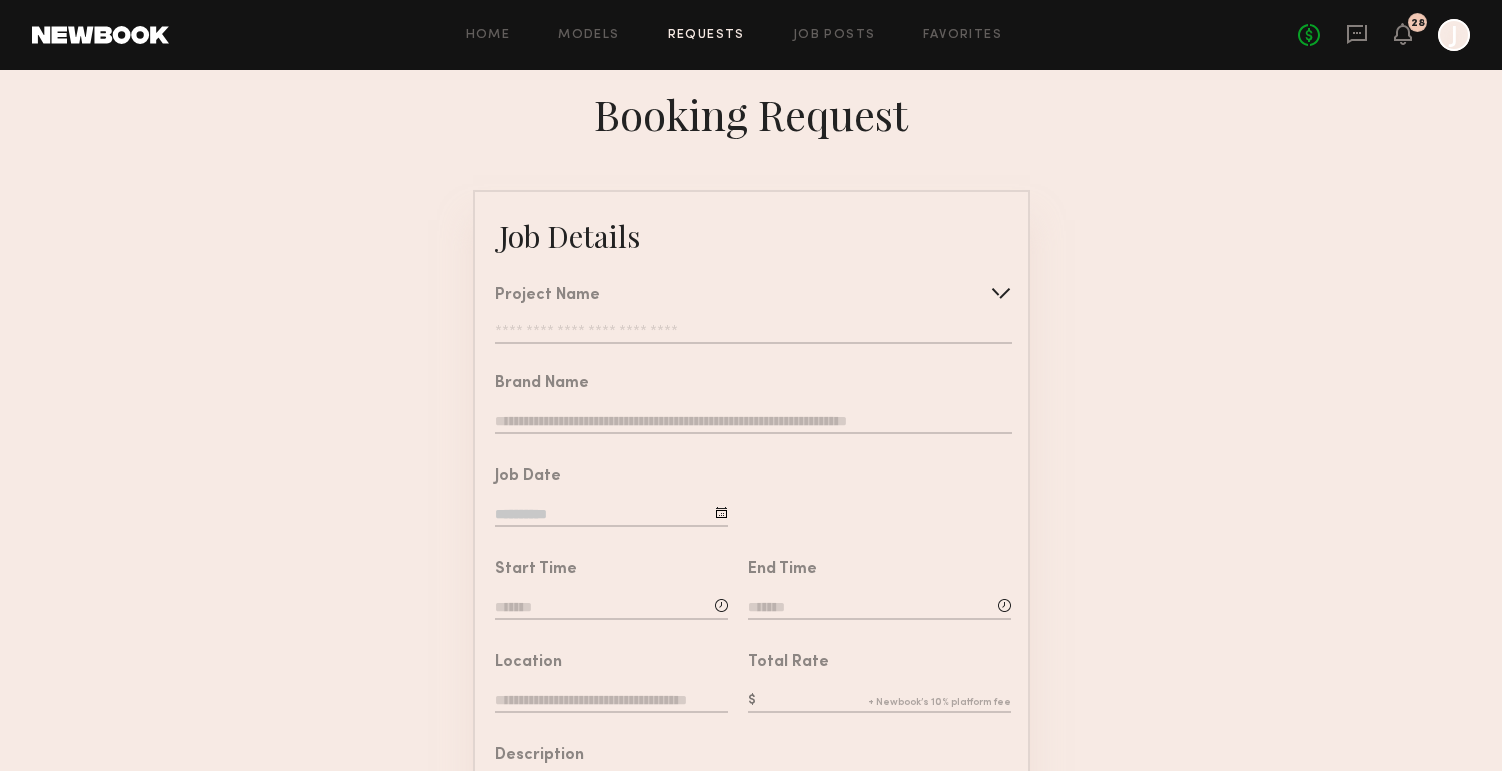 scroll, scrollTop: 0, scrollLeft: 0, axis: both 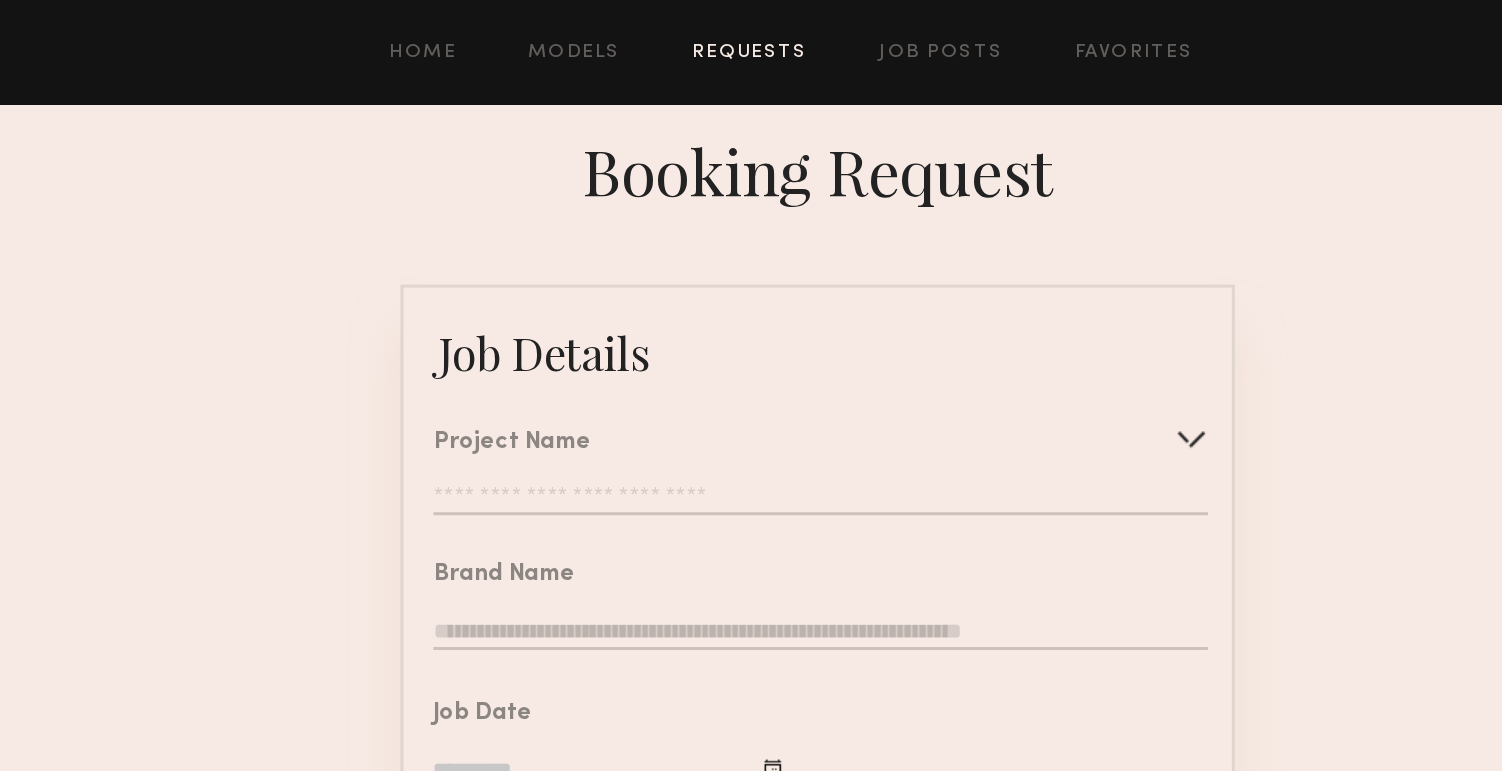 click 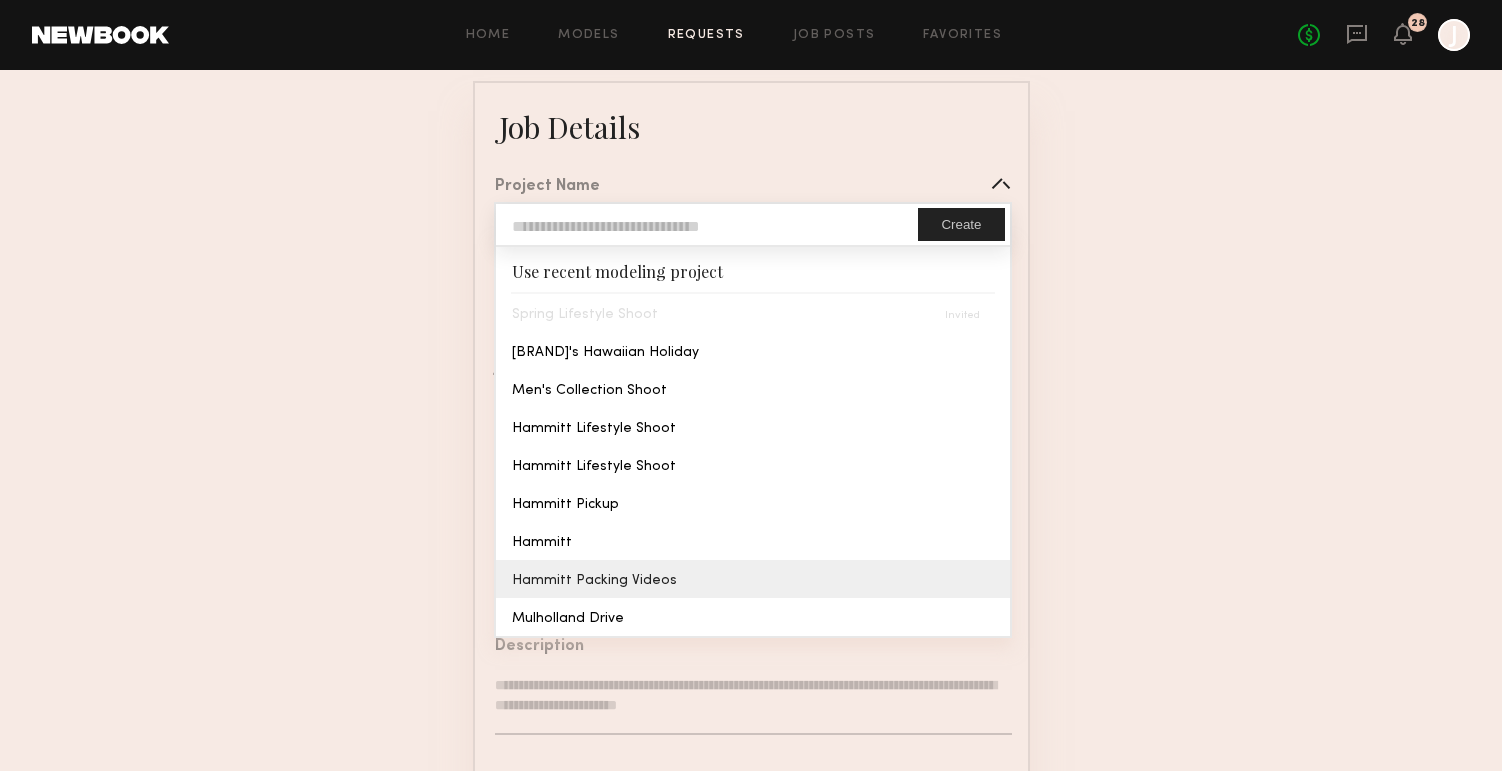 scroll, scrollTop: 106, scrollLeft: 0, axis: vertical 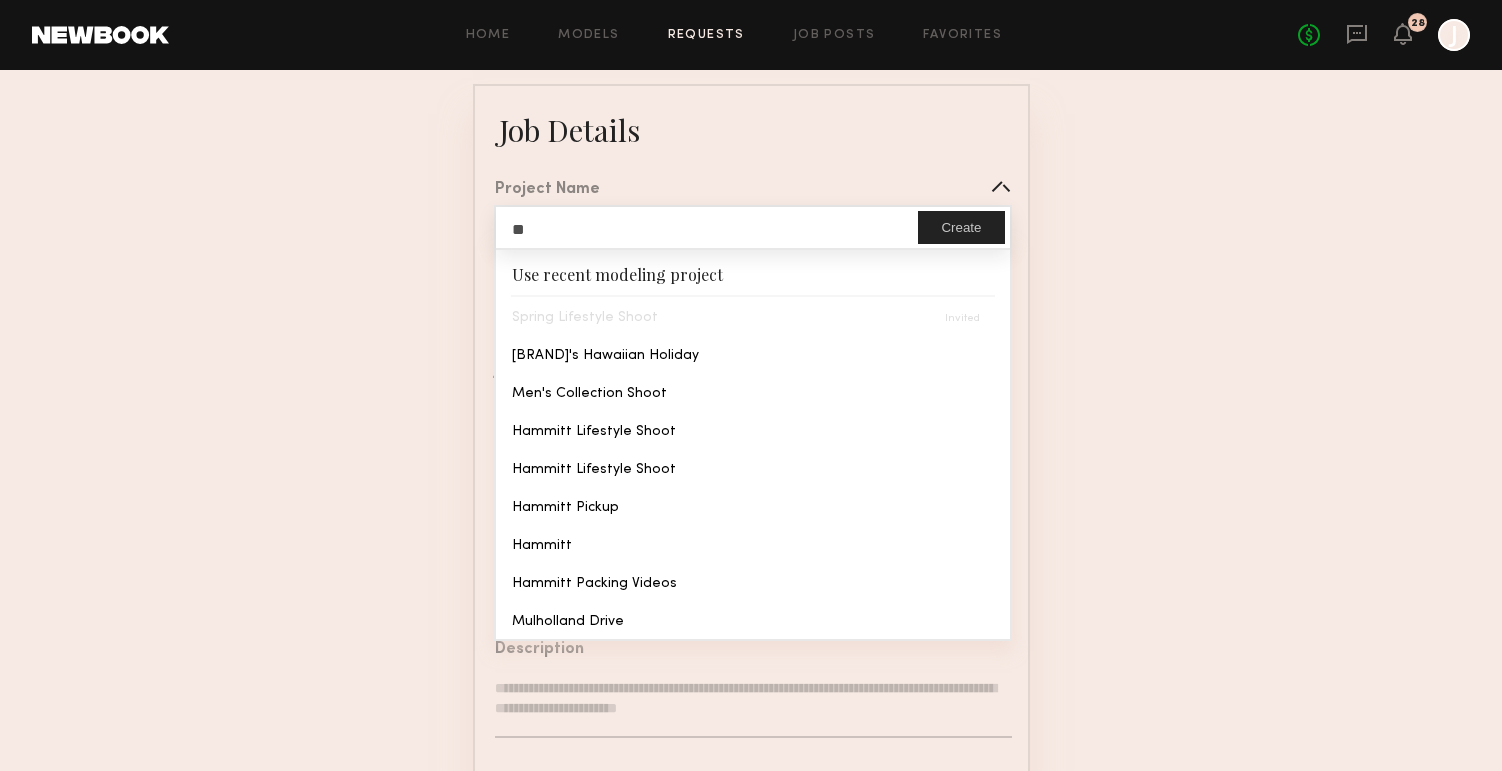 type on "*" 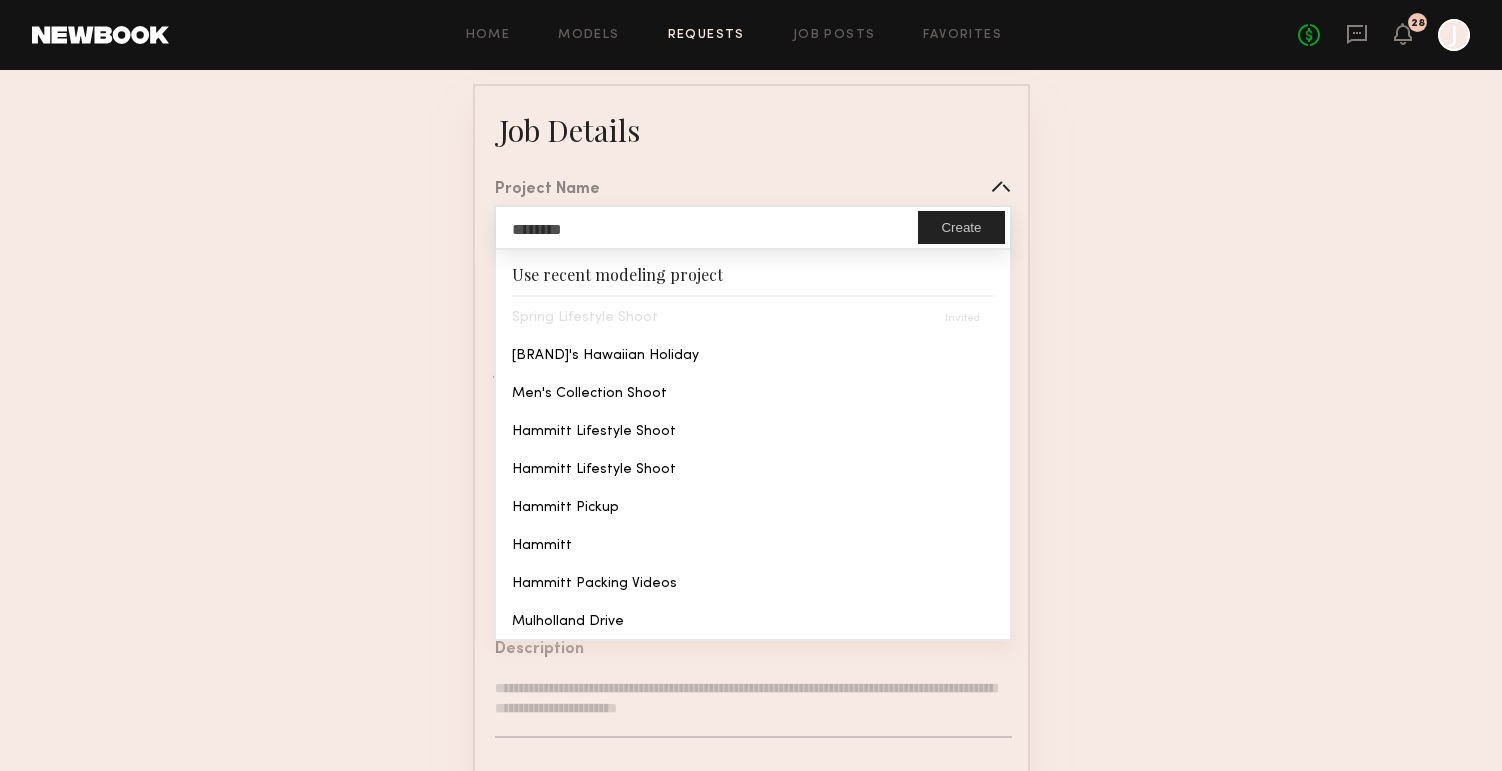 type on "*********" 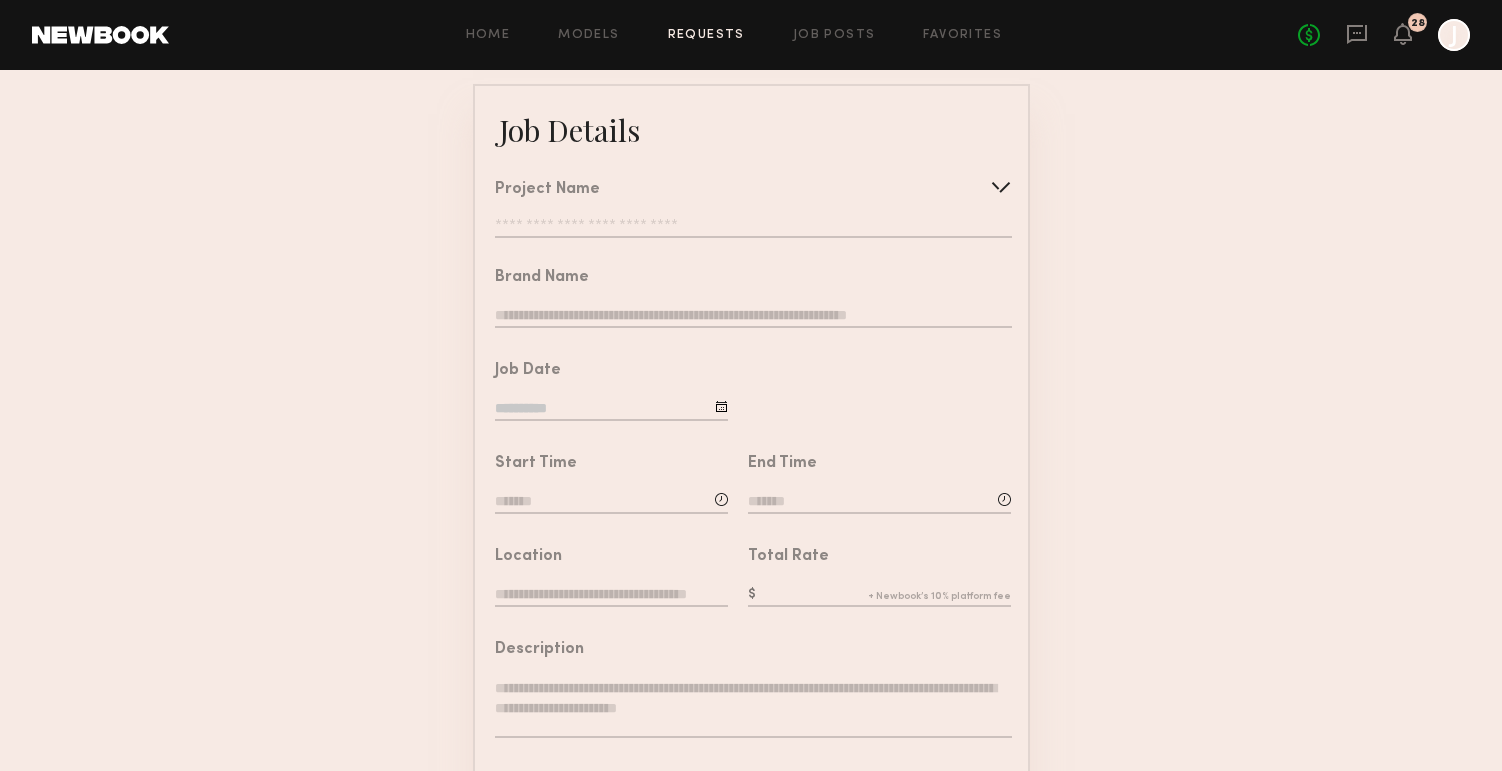 click on "Job Details   Project Name  *********  Create   Use recent modeling project  Spring Lifestyle Shoot  Hammitt's Hawaiian Holiday  Men's Collection Shoot  Hammitt Lifestyle Shoot  Hammitt Lifestyle Shoot  Hammitt Pickup  Hammitt  Hammitt Packing Videos  Mulholland Drive   Brand Name   Job Date   Start Time   End Time   Location   Total Rate   Description   Legal   Terms/Usage  Conflicts  (Optional)  Send Request" 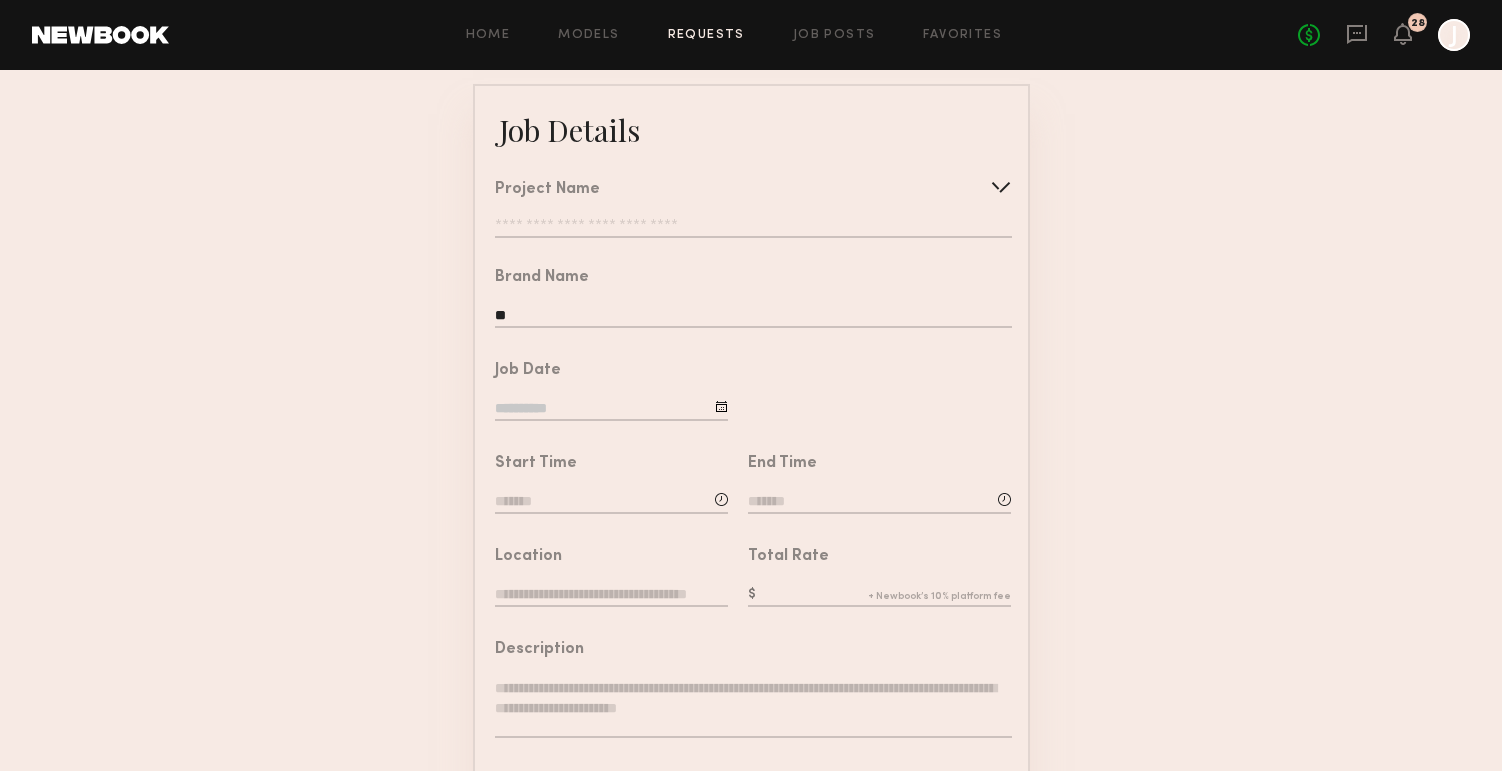 type on "*" 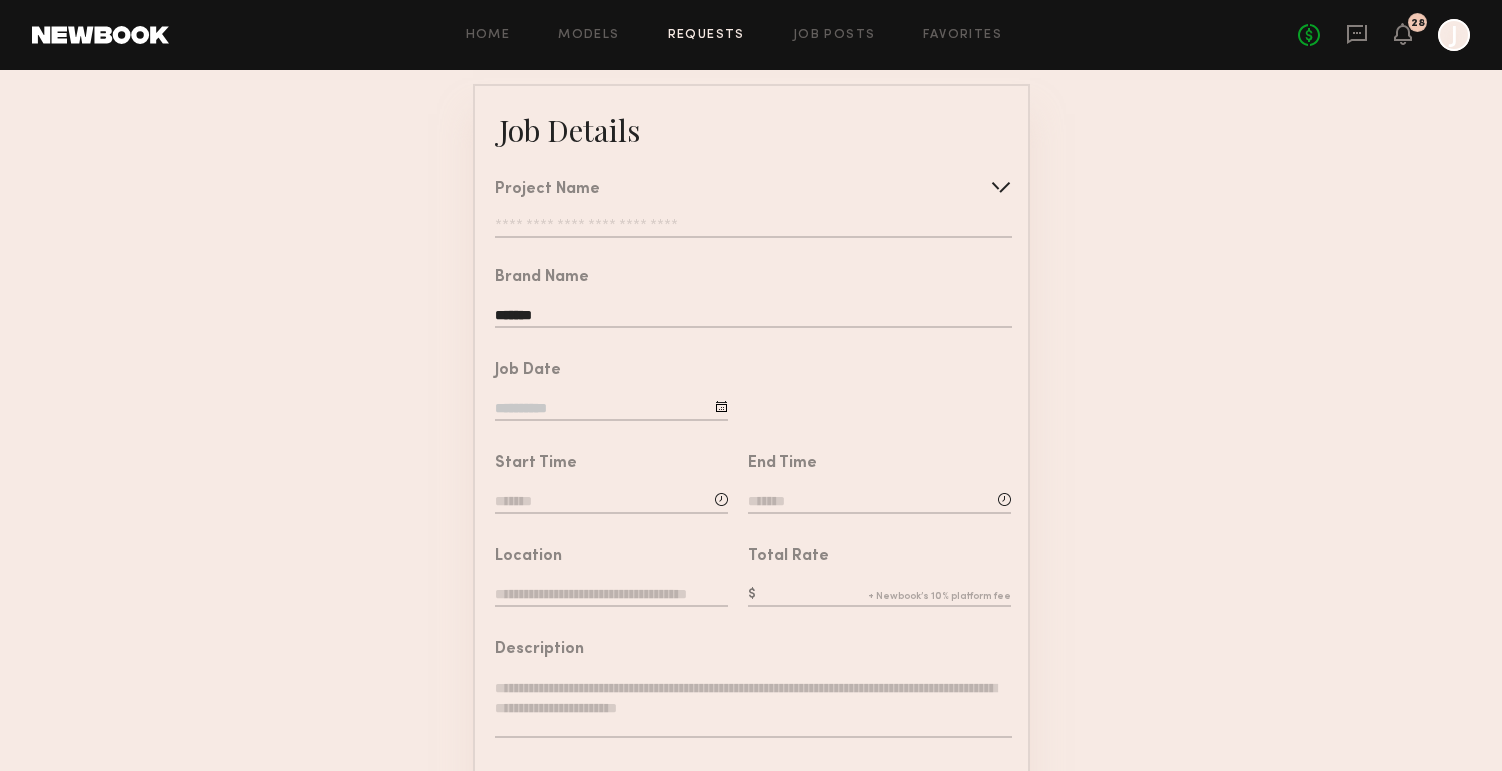 type on "*******" 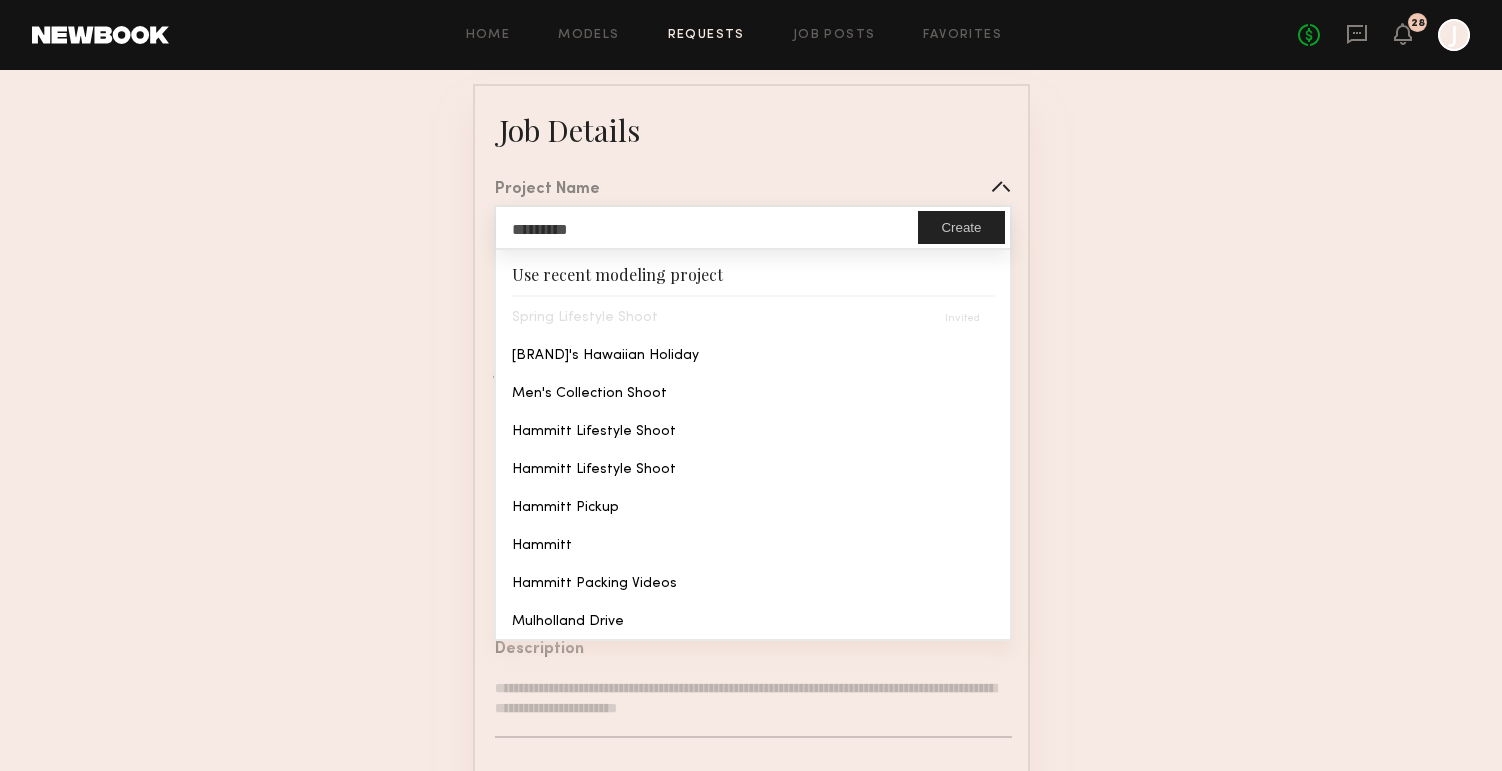 click on "*********" 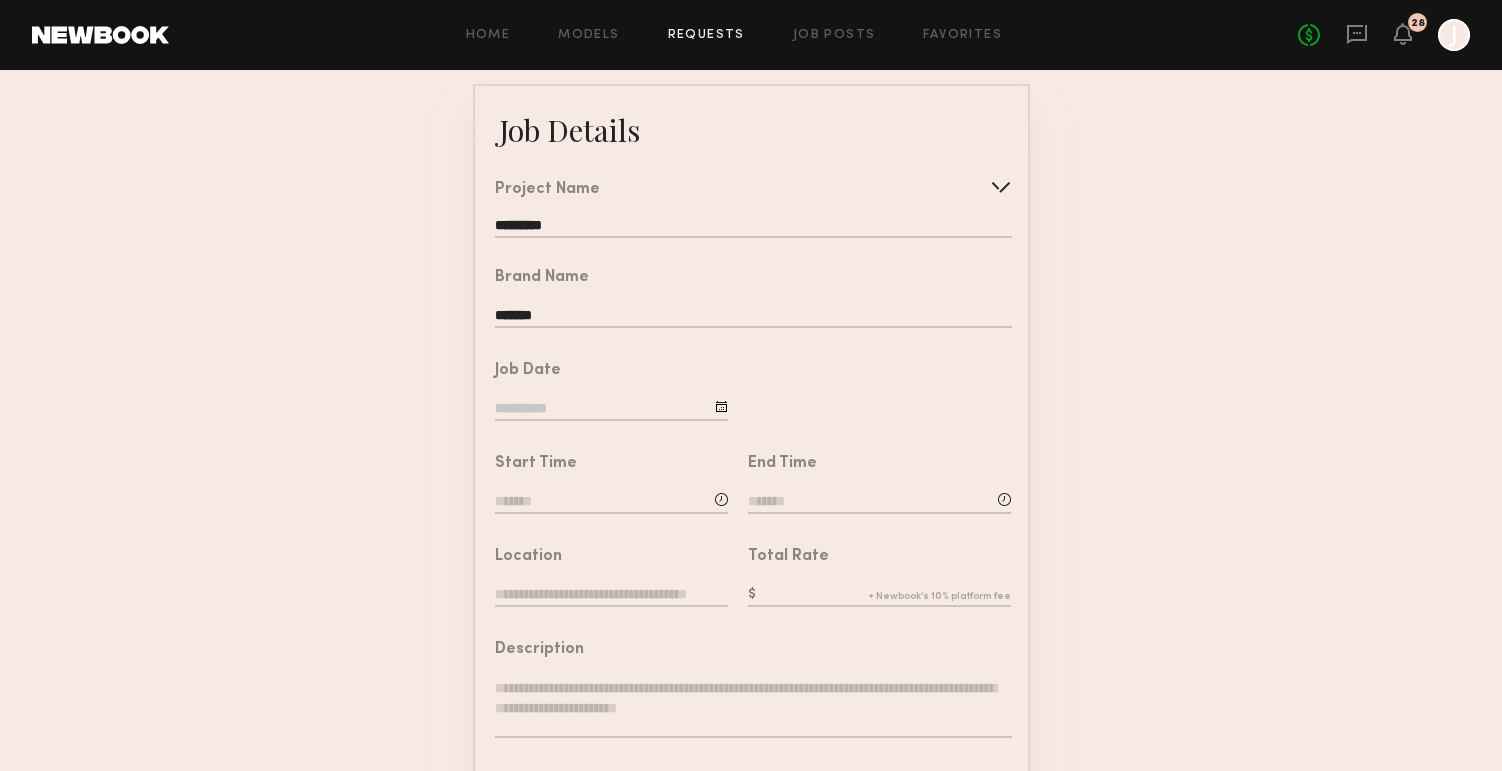 click on "Job Date" 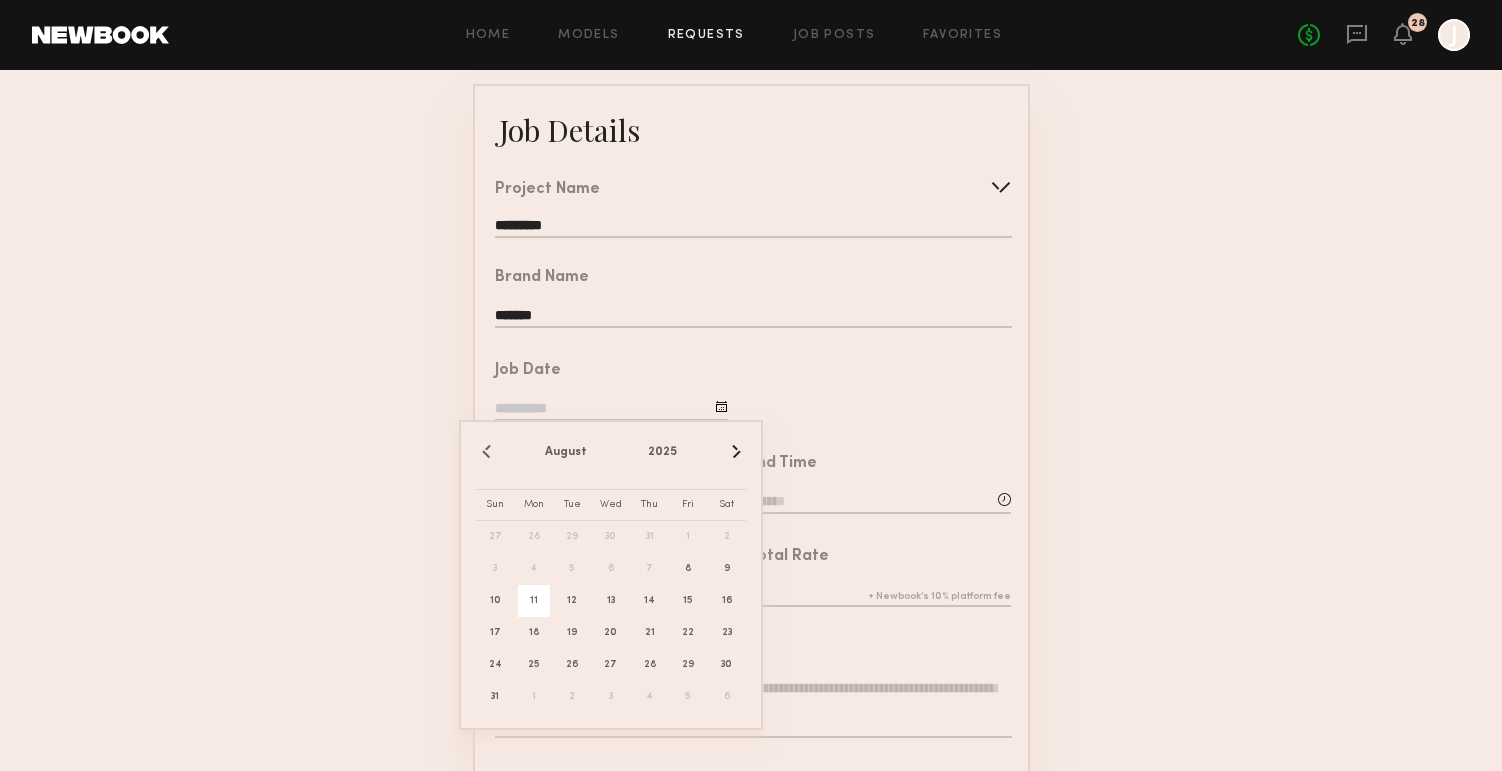 click on "11" 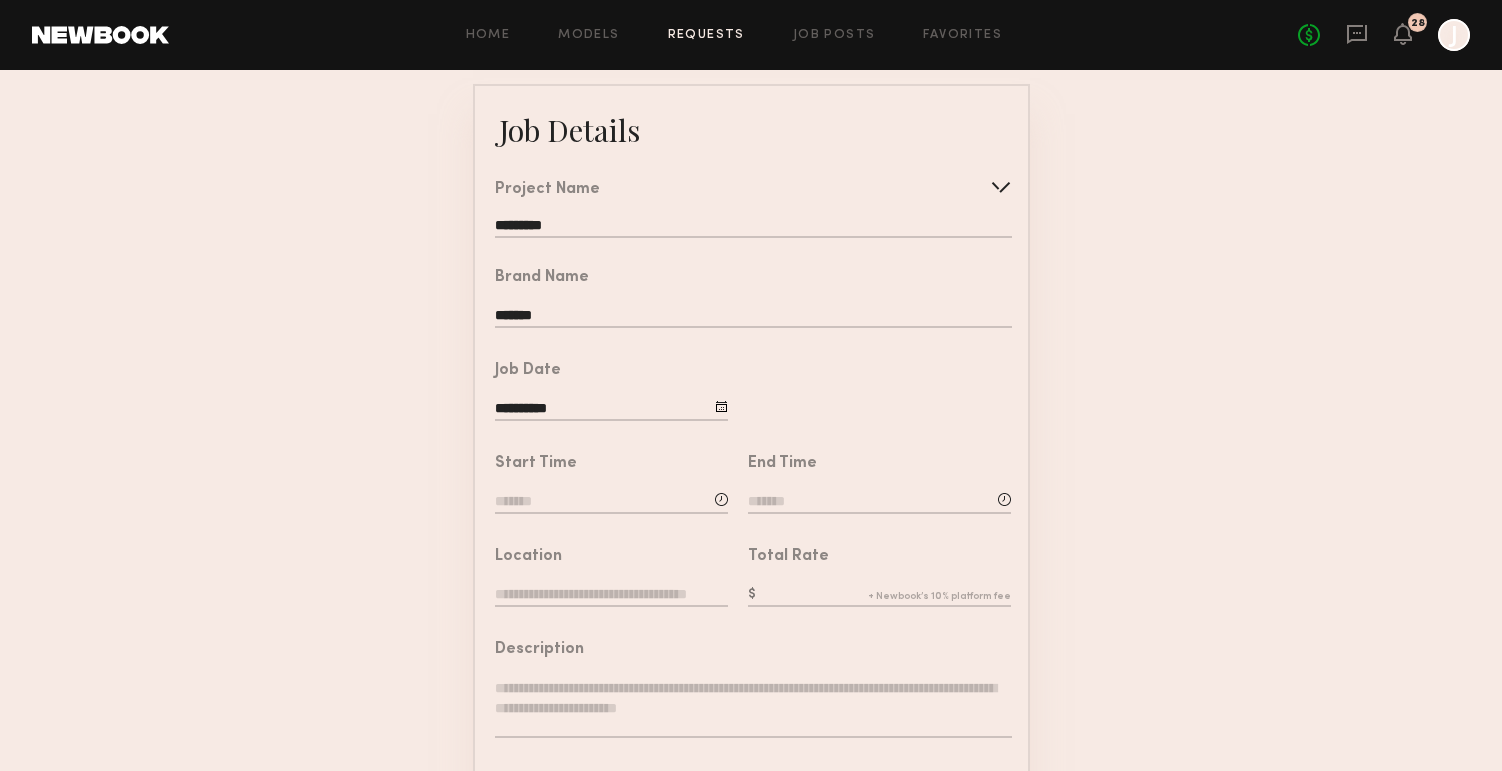 click 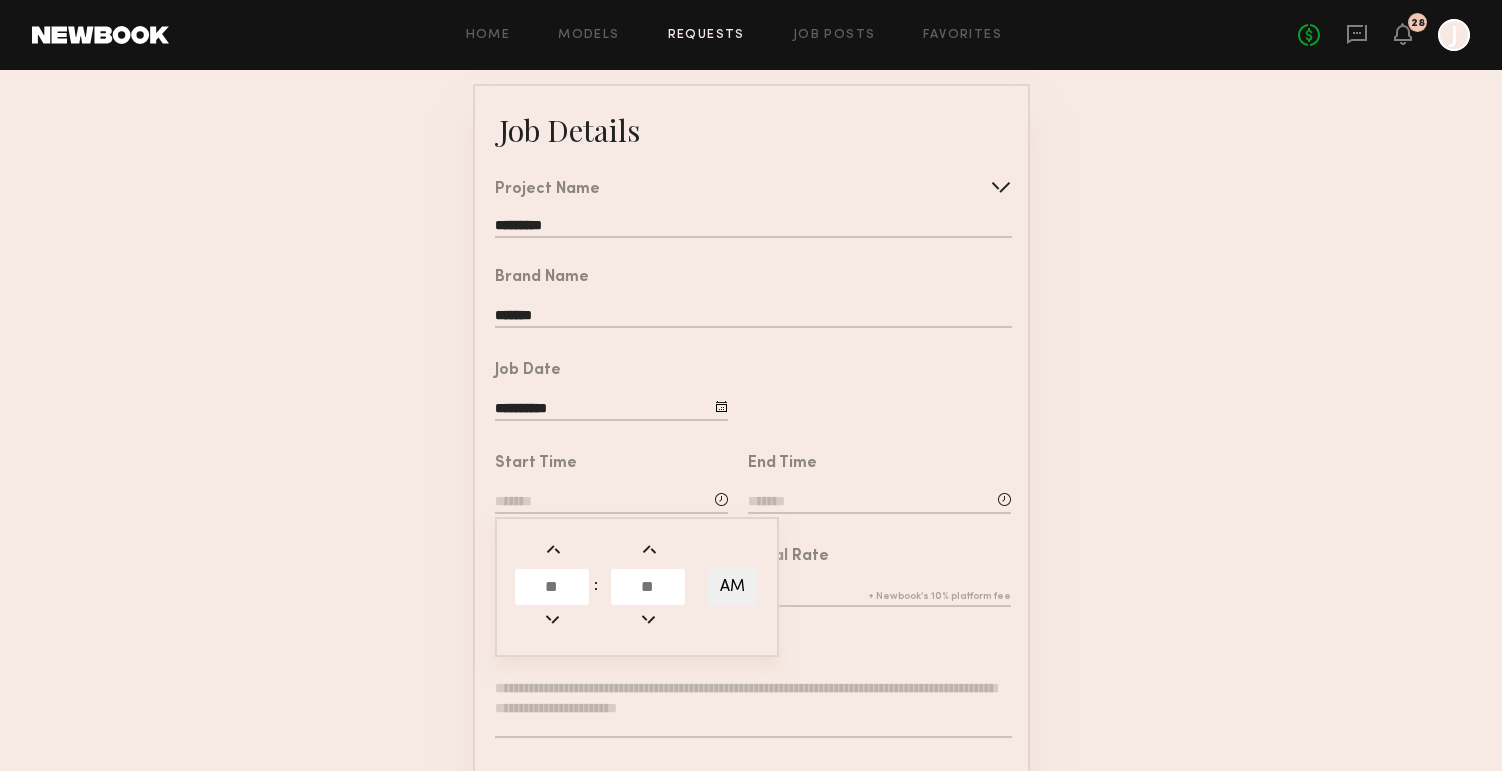 click 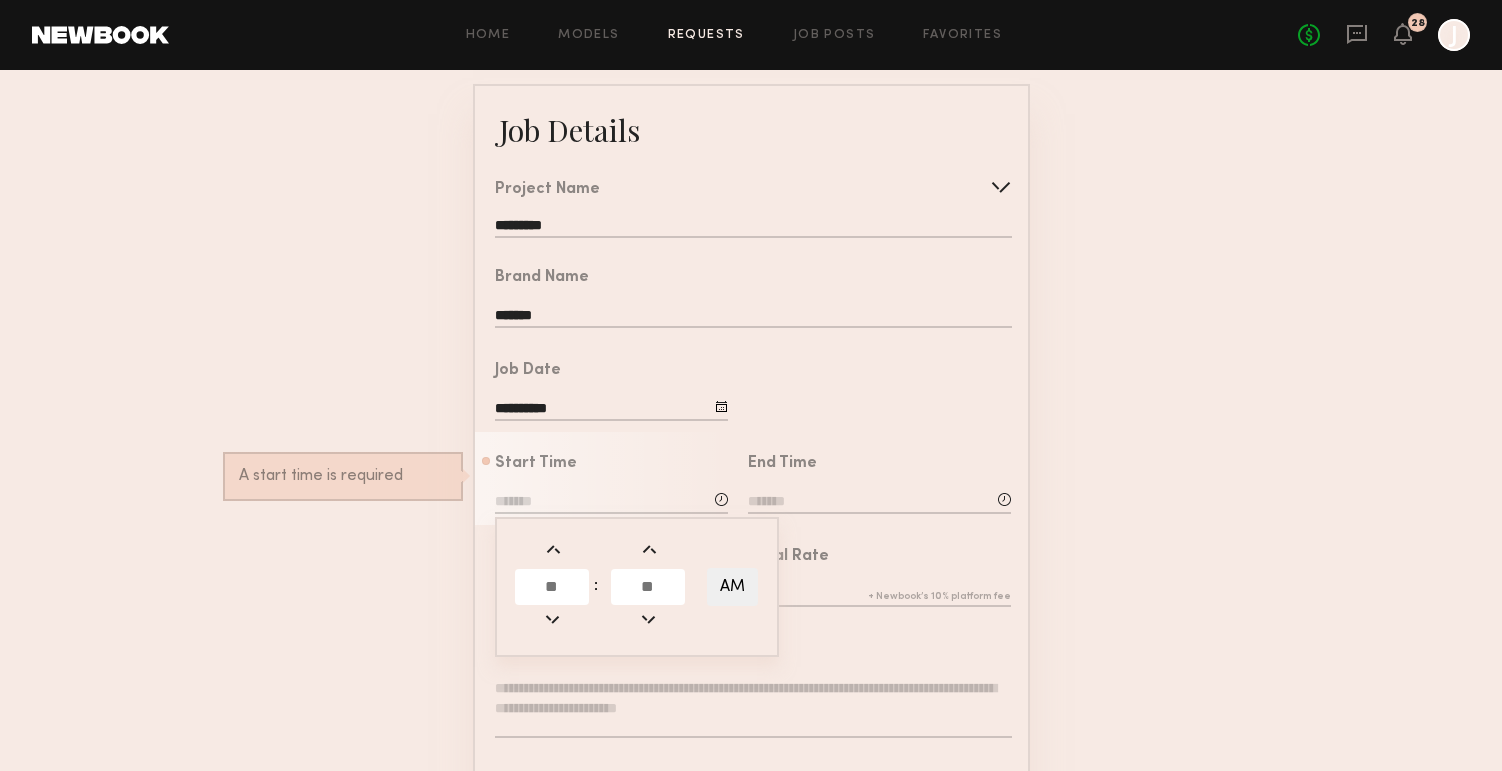 click 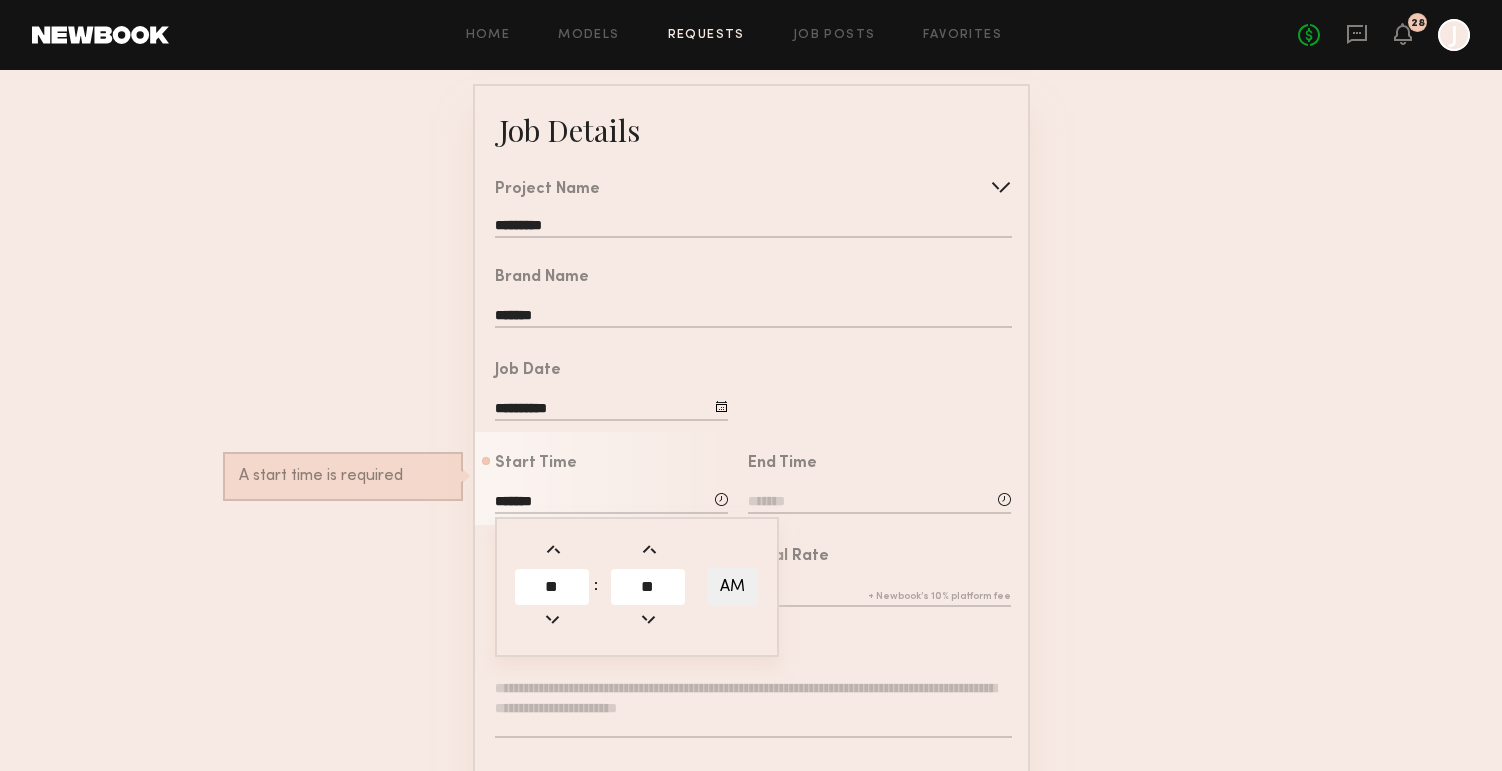 click 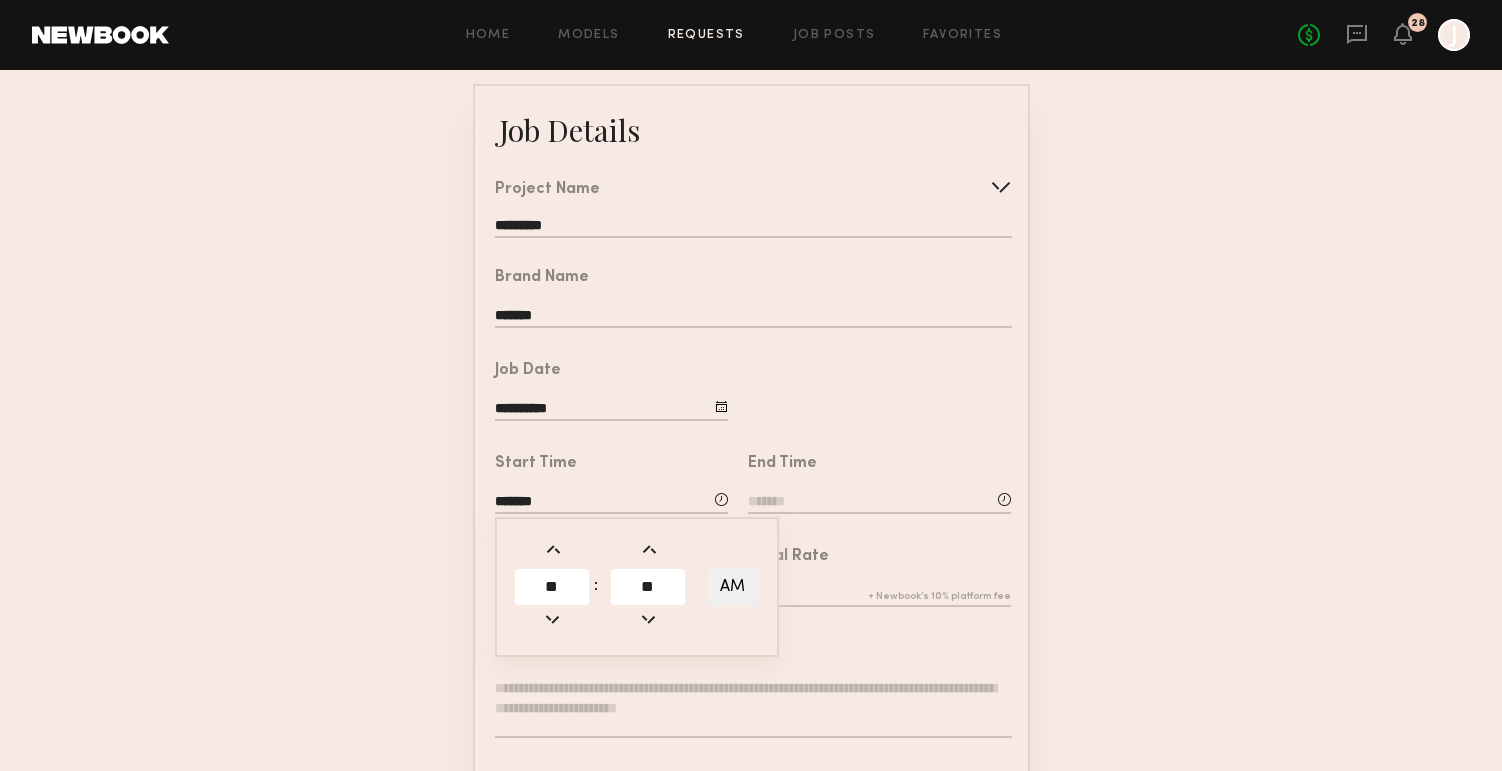 click 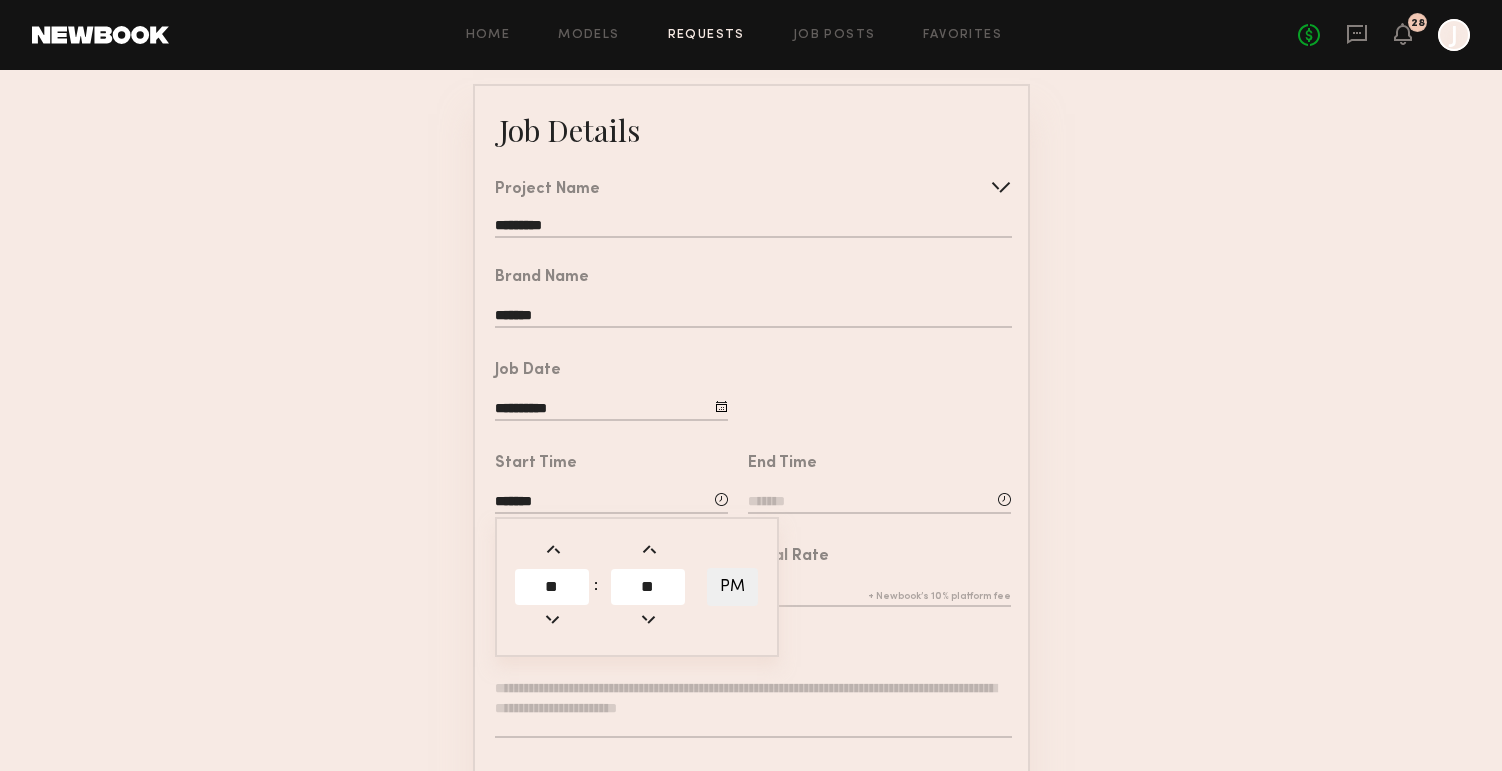 click on "**********" 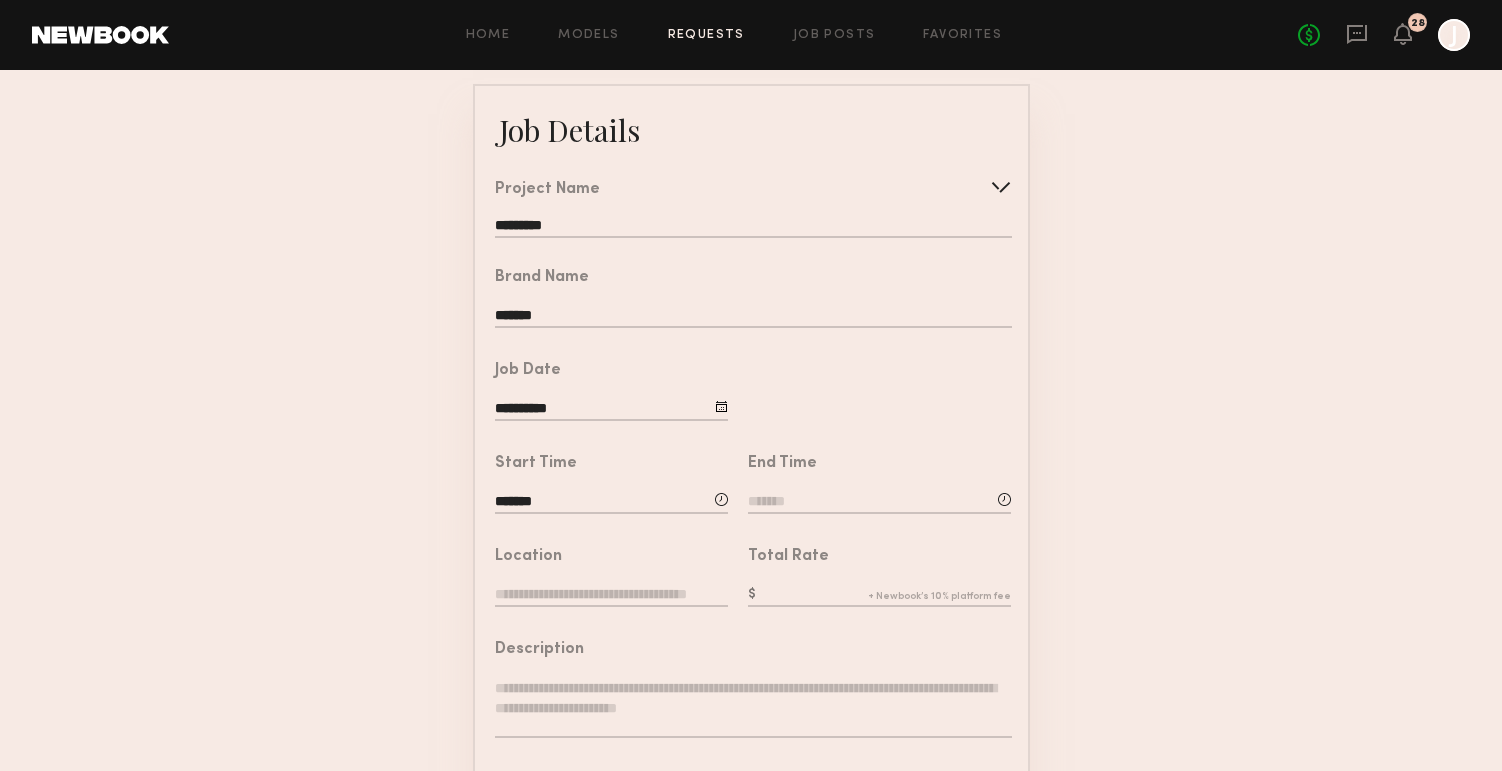 click 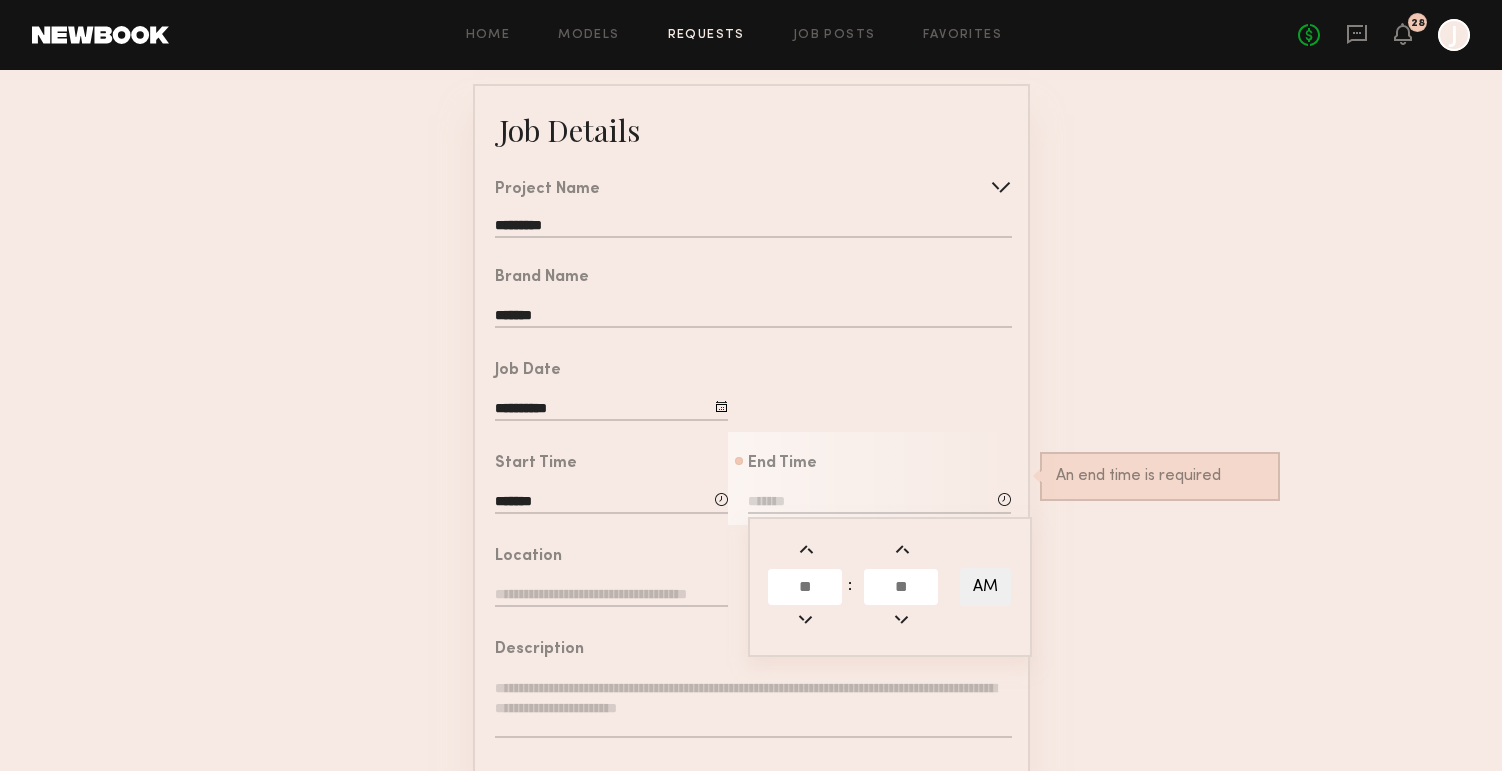 click 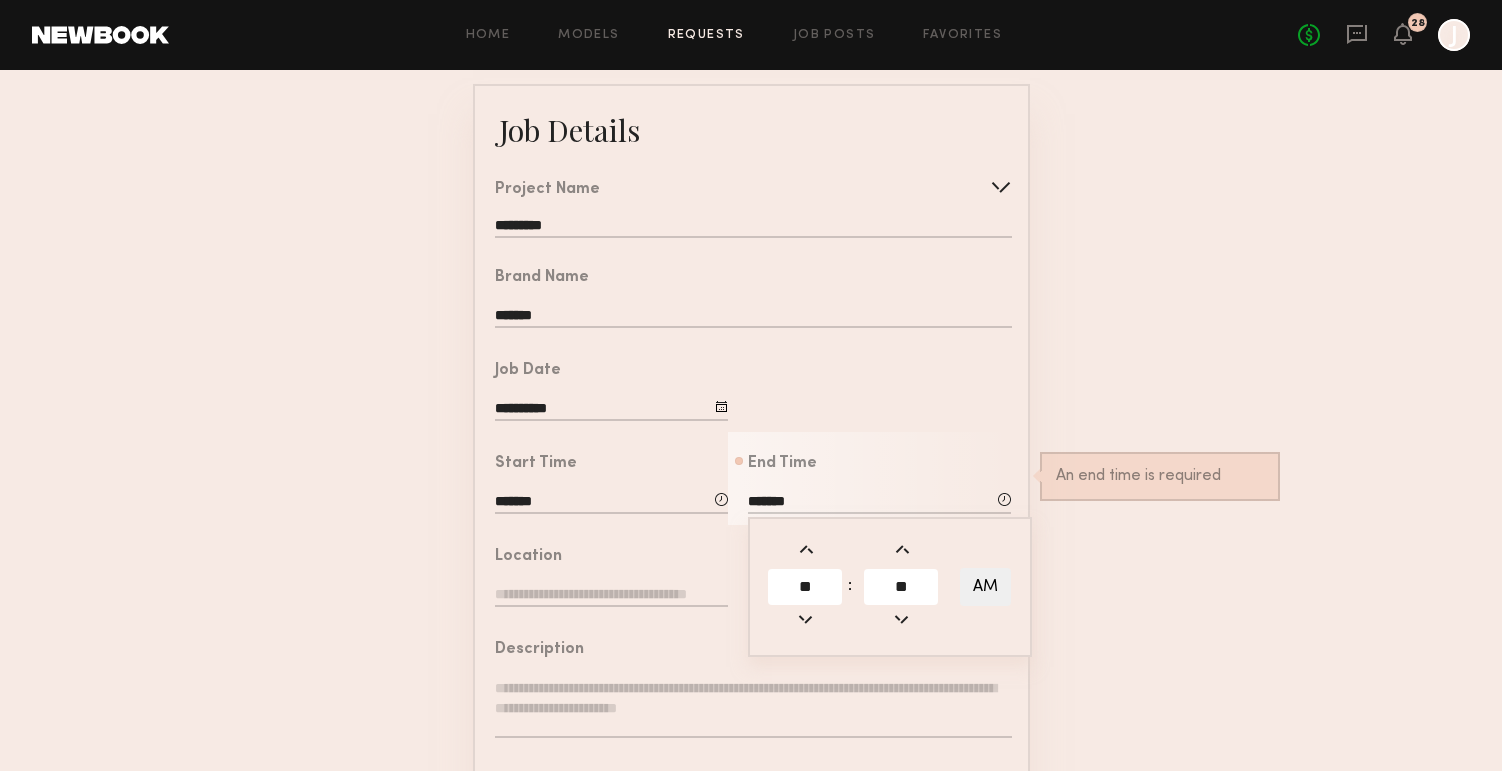 click 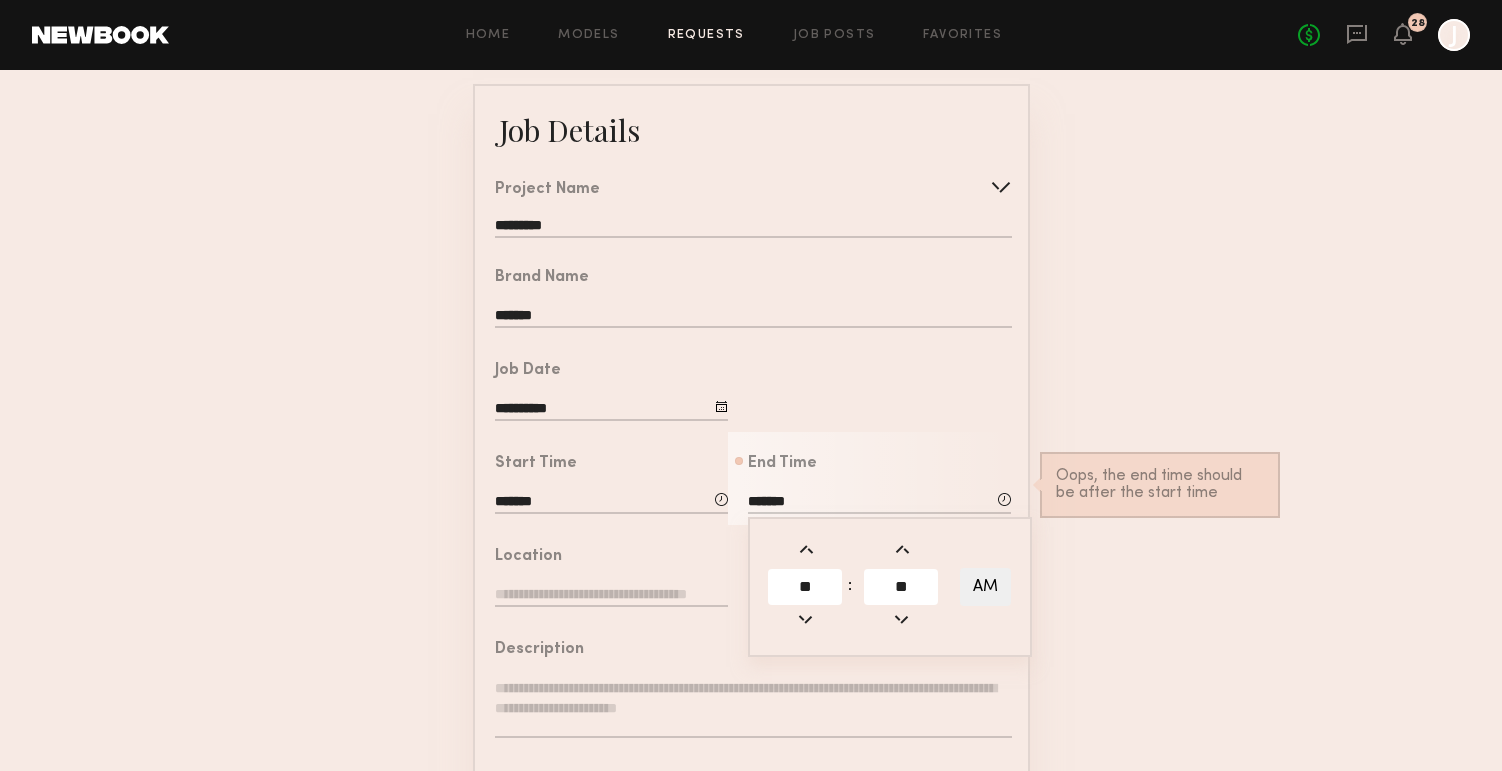 click 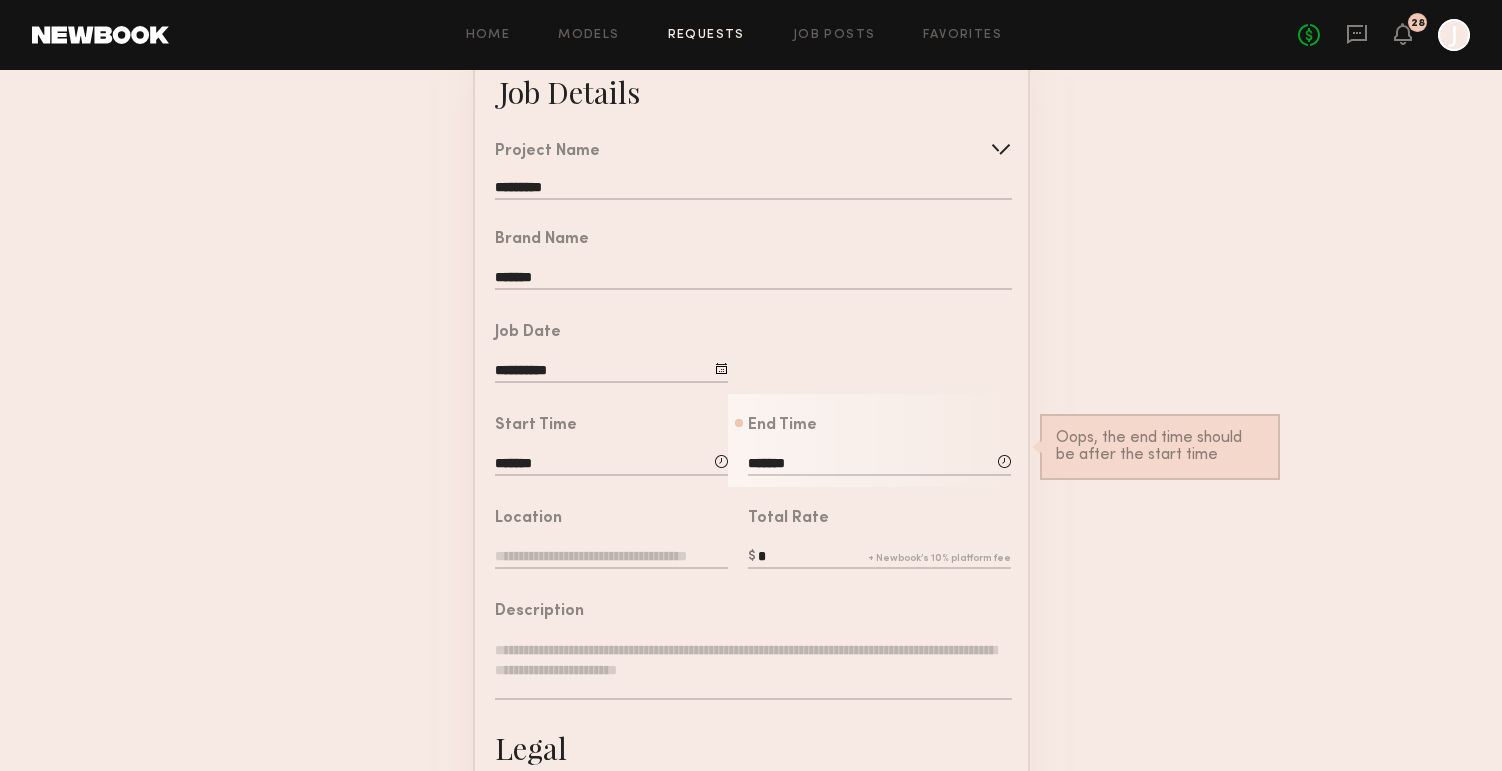 scroll, scrollTop: 154, scrollLeft: 0, axis: vertical 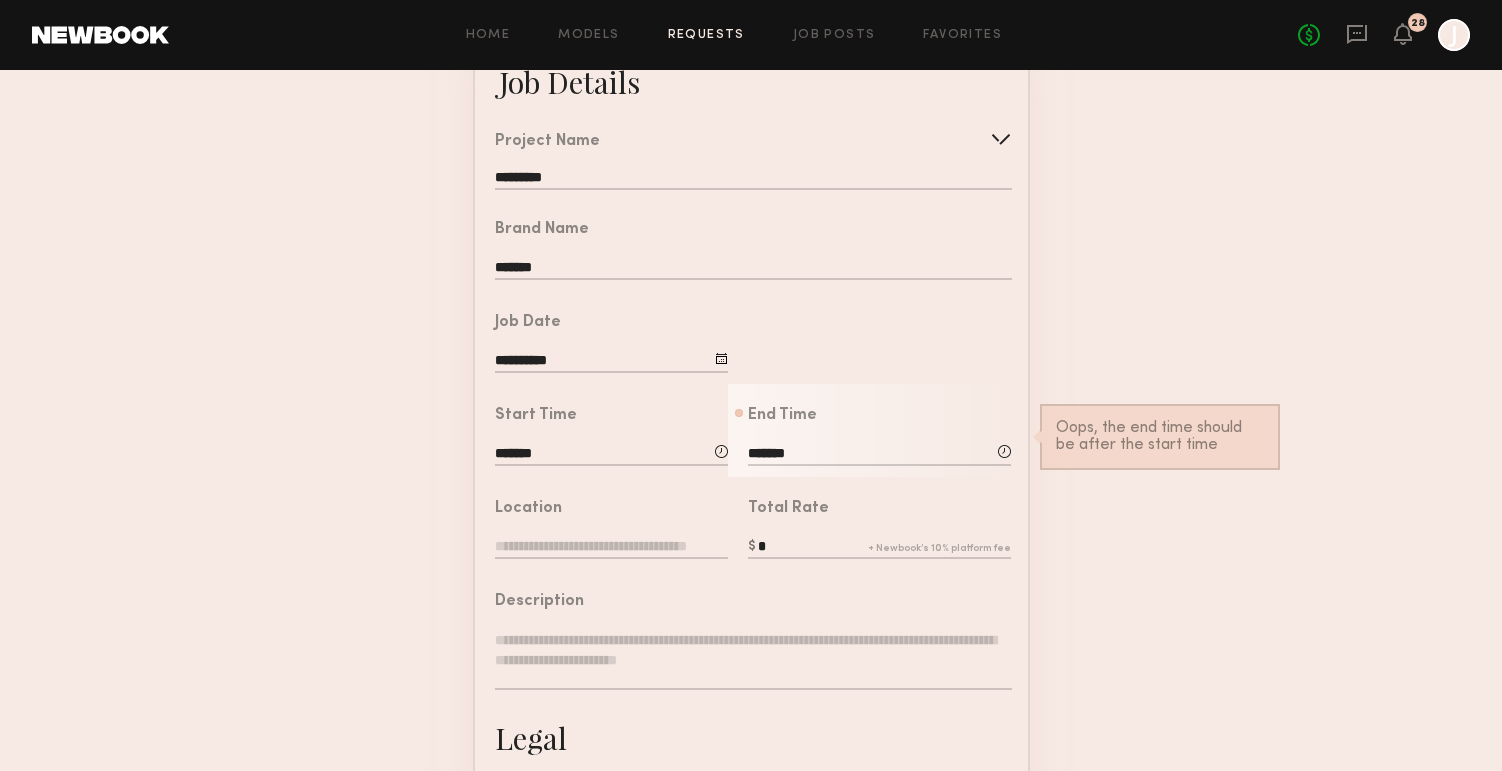 click on "*******" 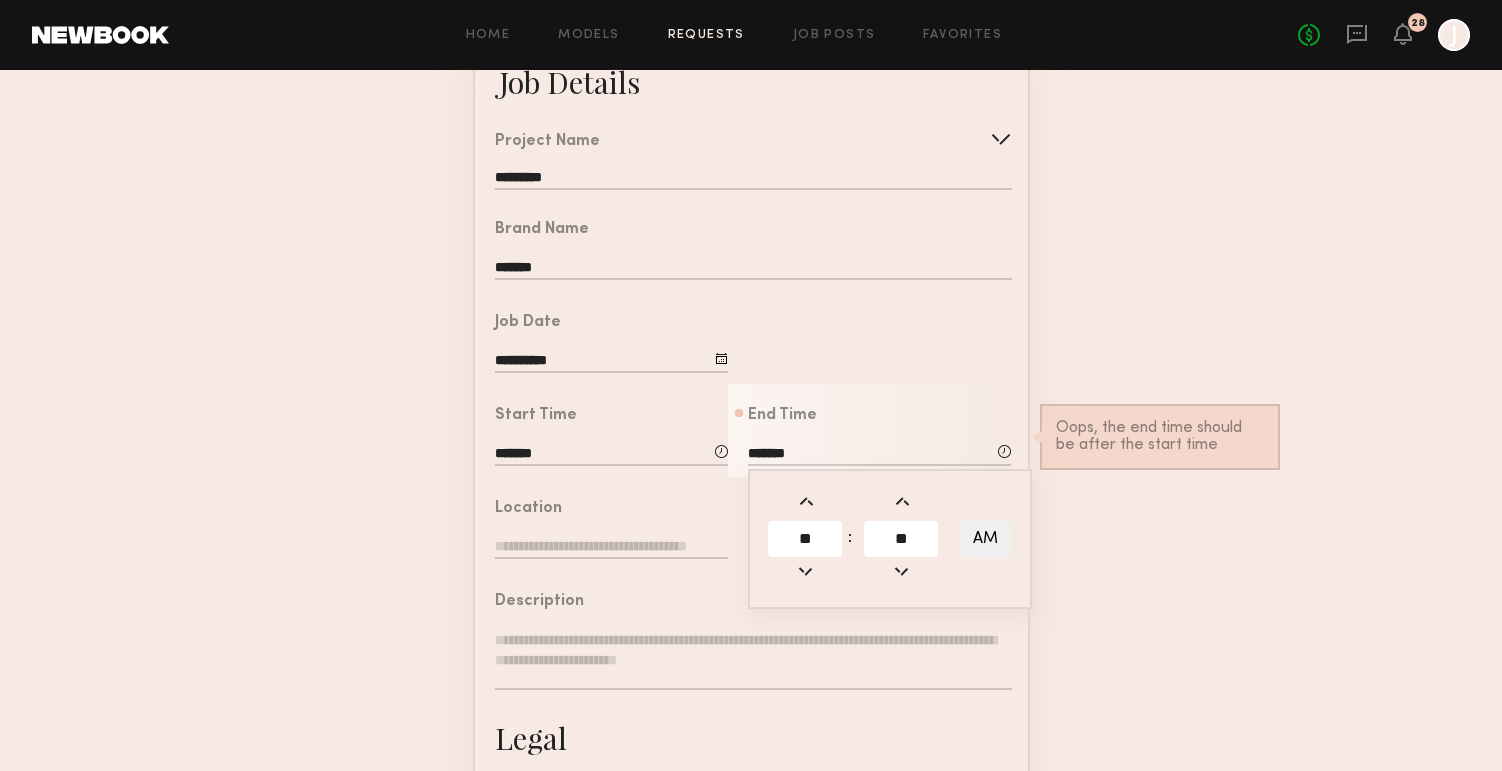 click on "AM" 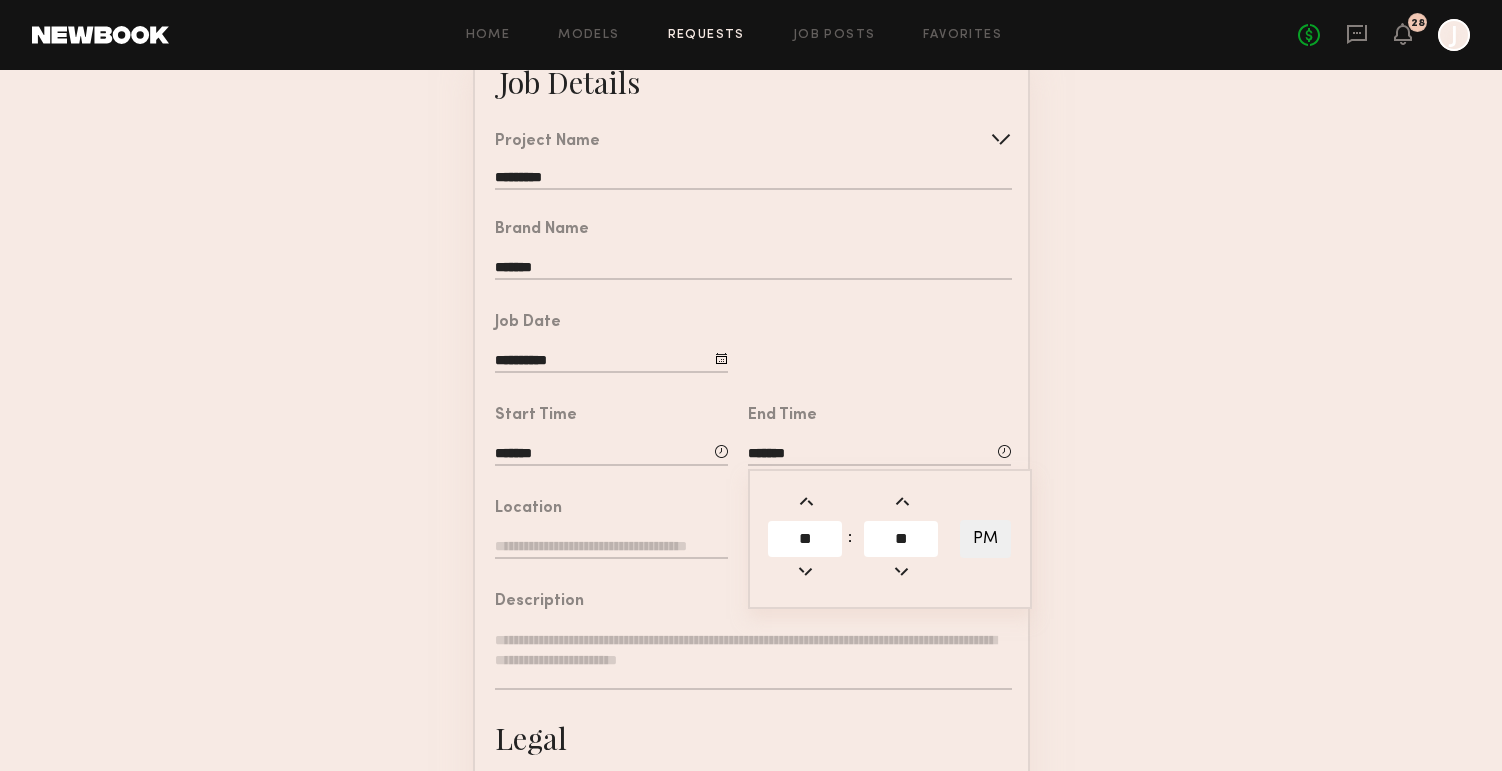 click on "**********" 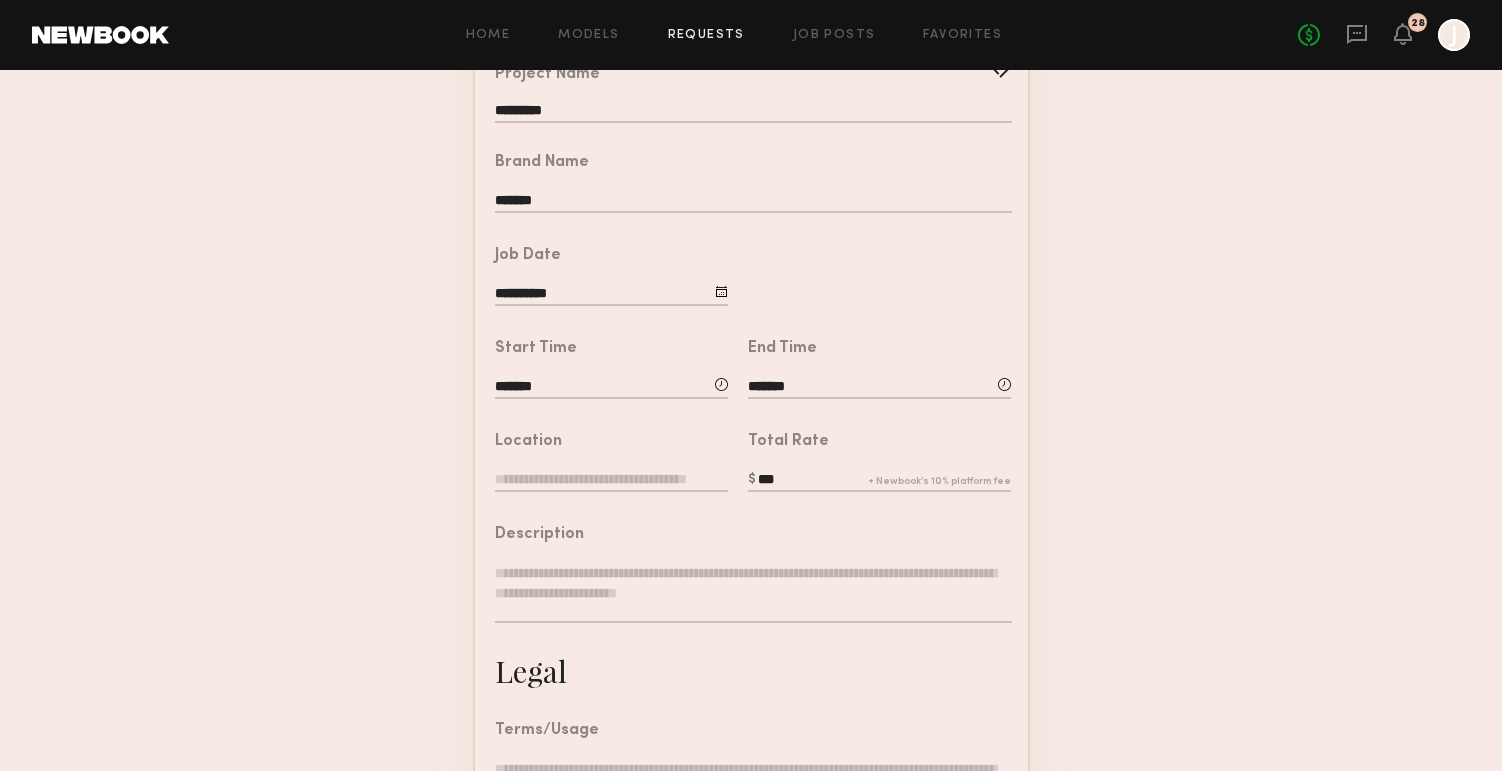 scroll, scrollTop: 289, scrollLeft: 0, axis: vertical 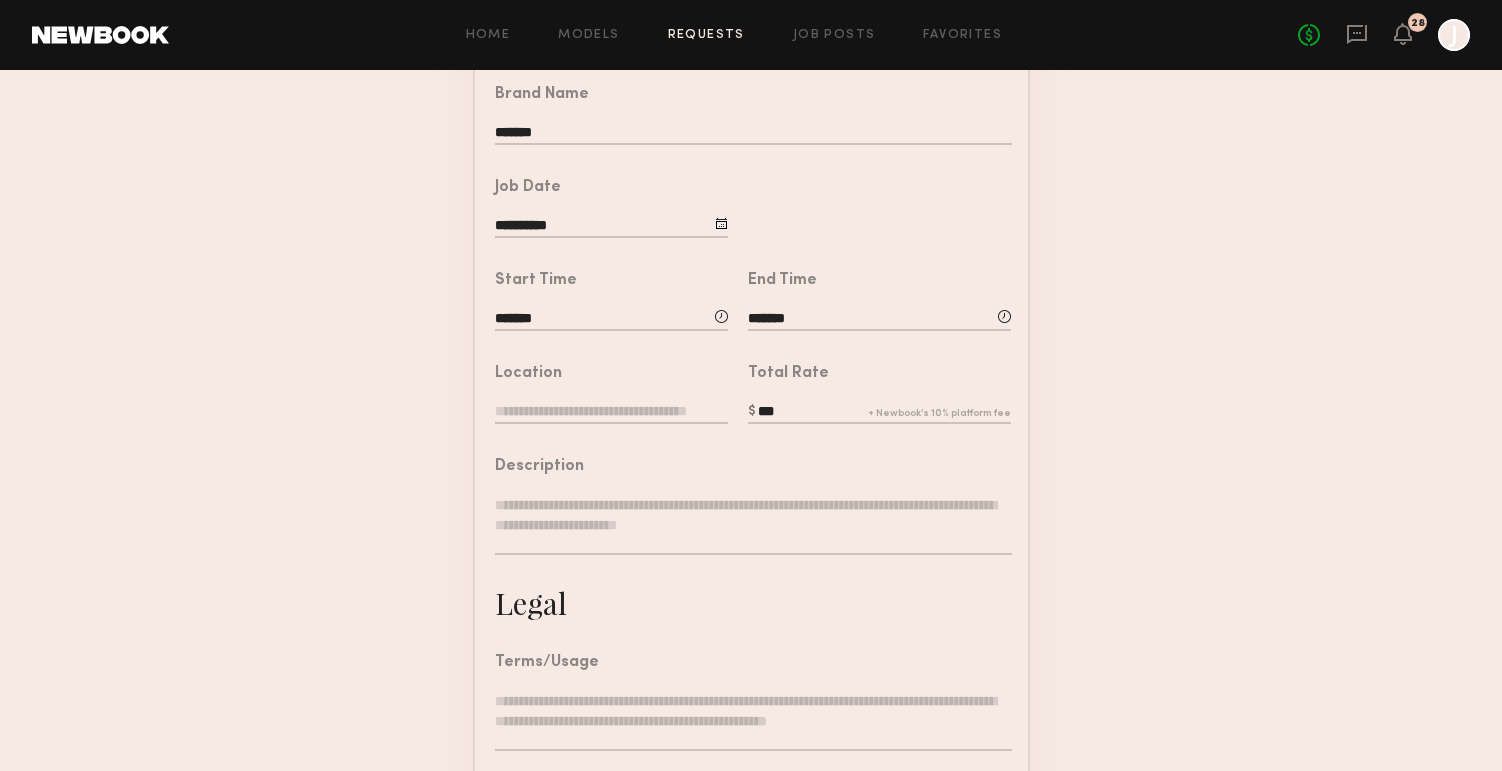 click 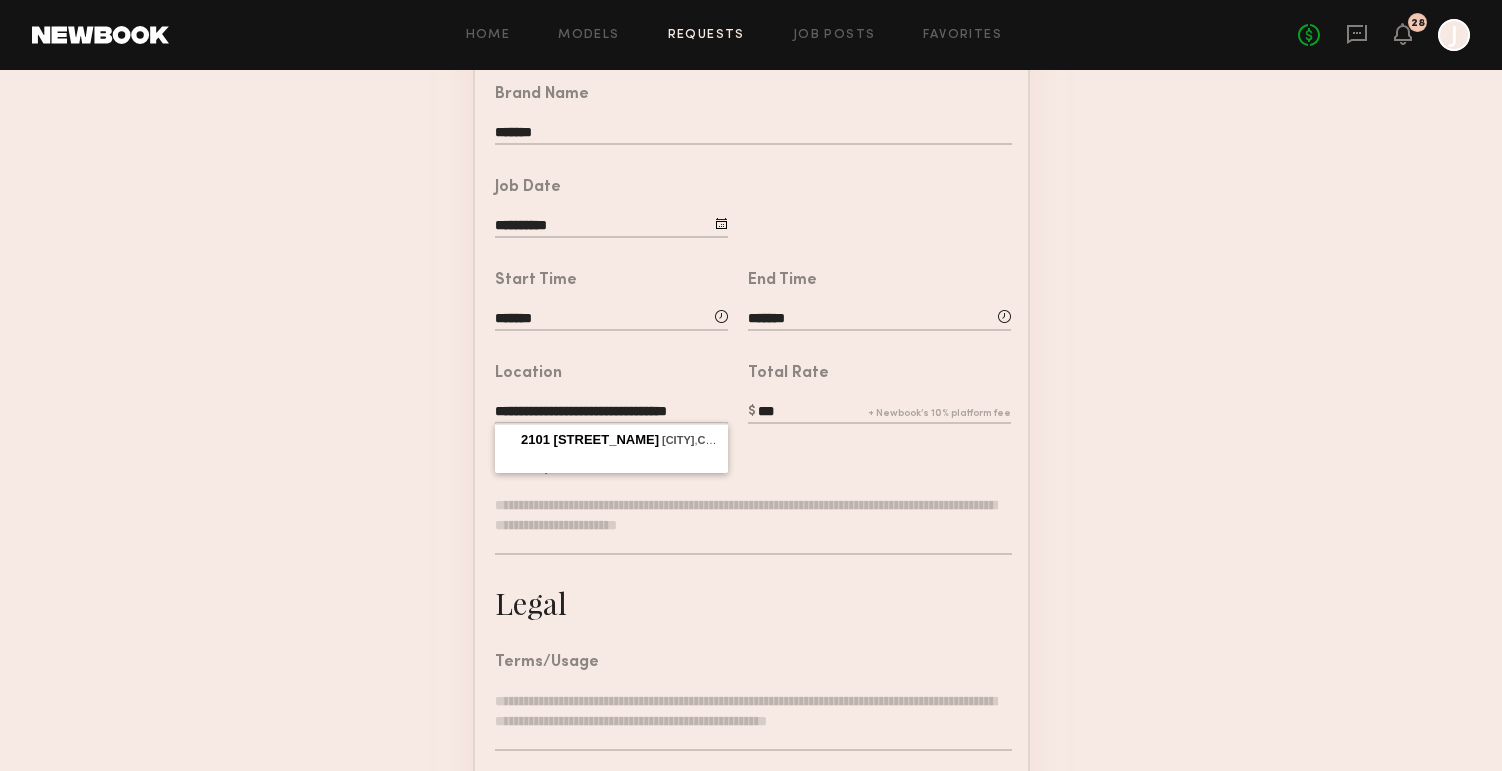 click on "Description" 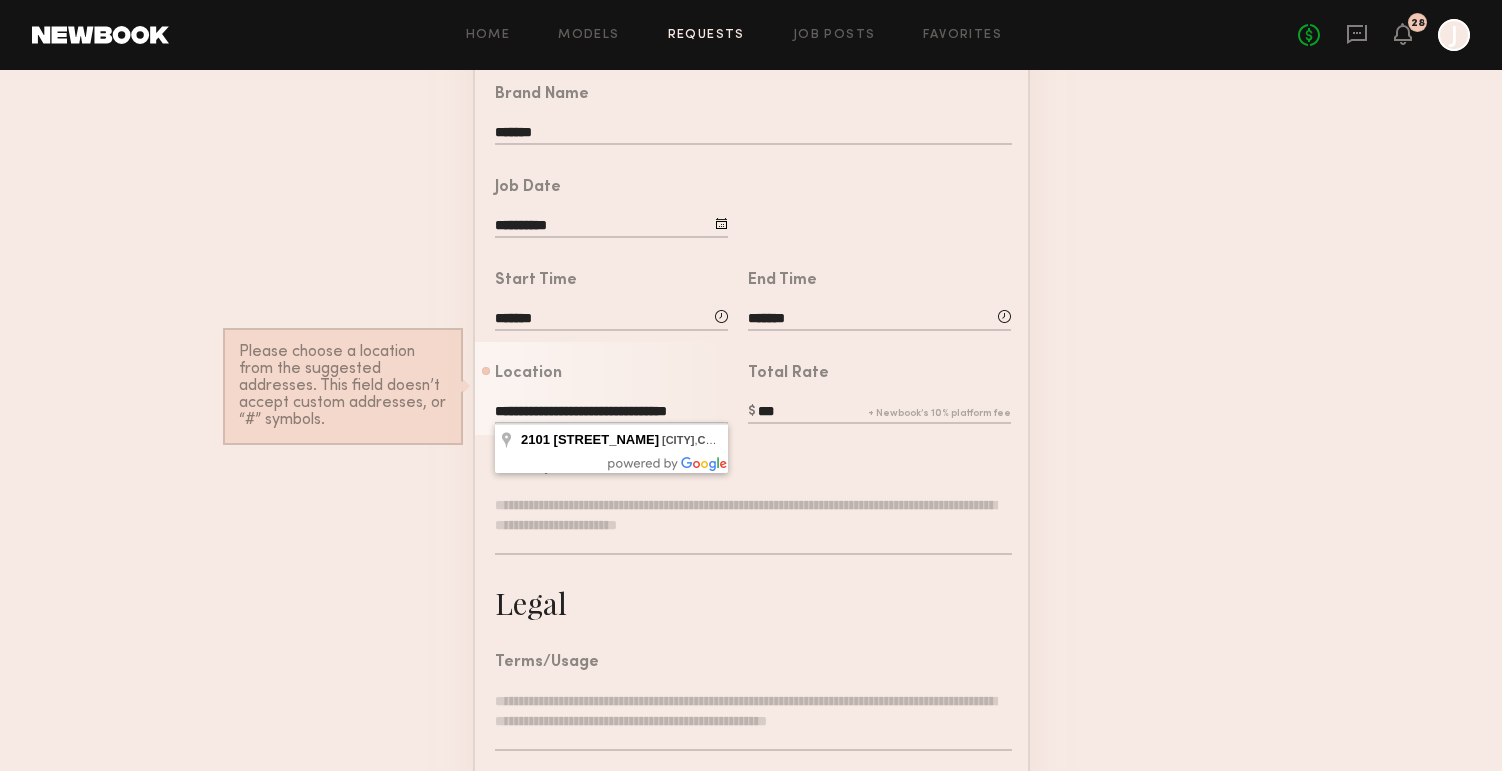 click on "**********" 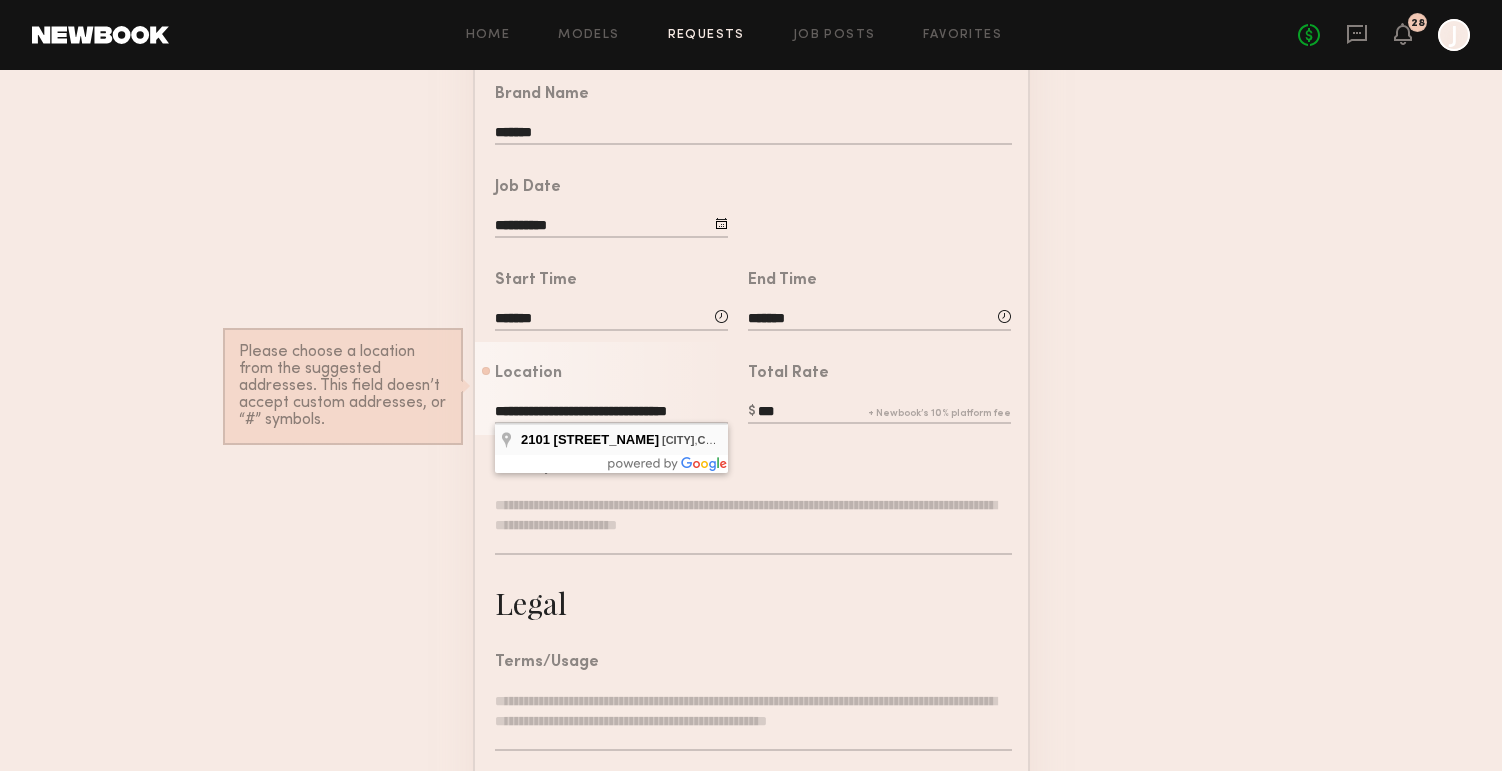 type on "**********" 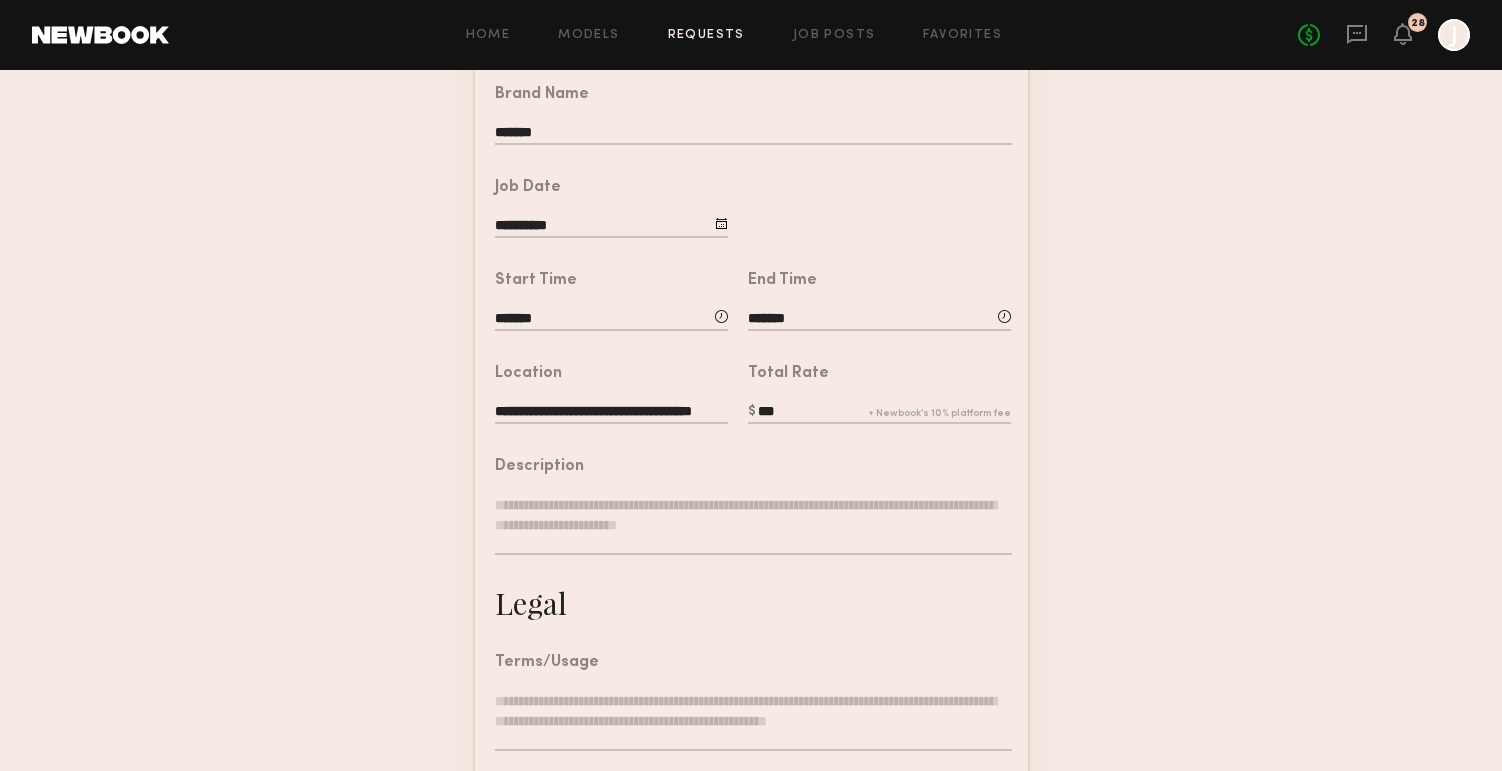 click on "Description" 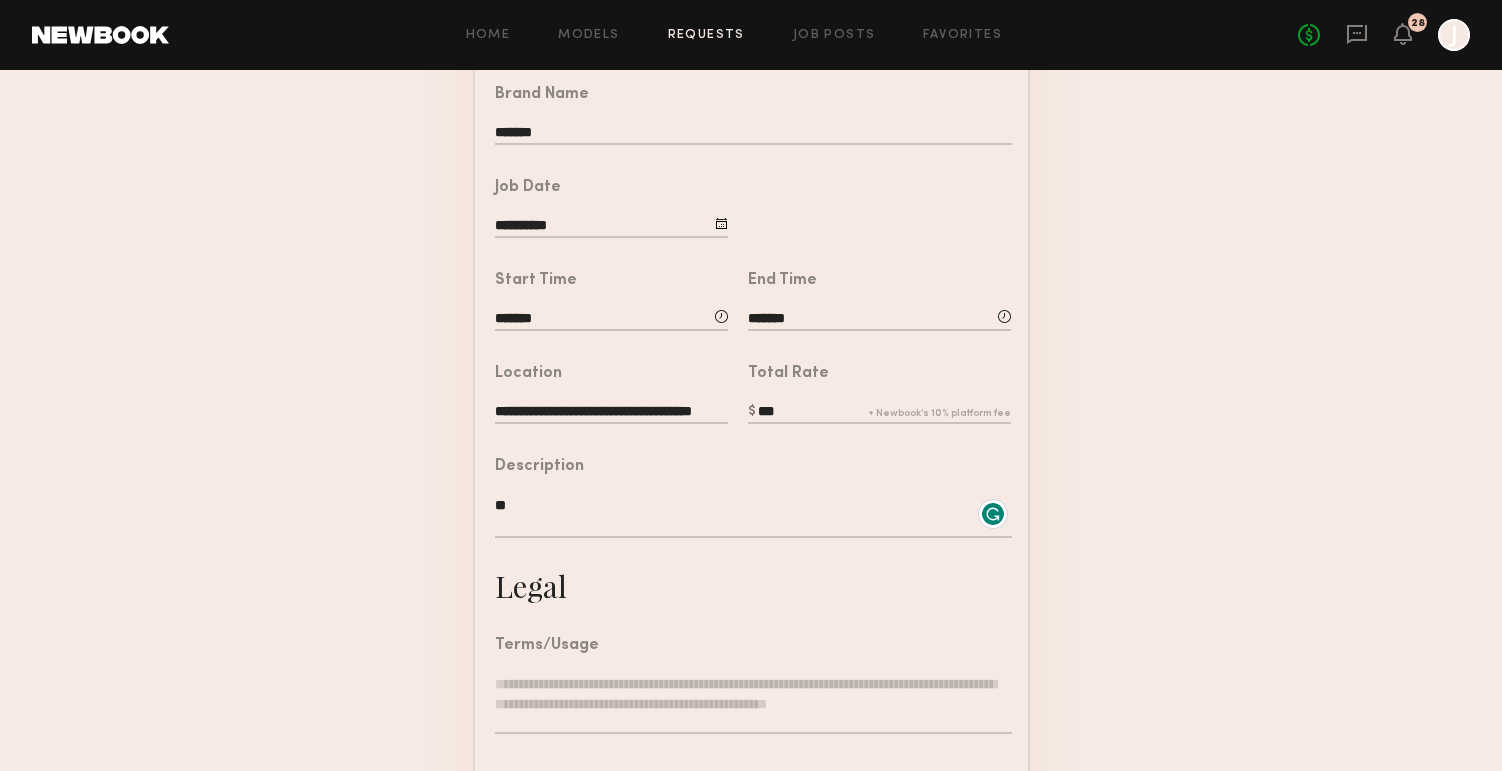 type on "**" 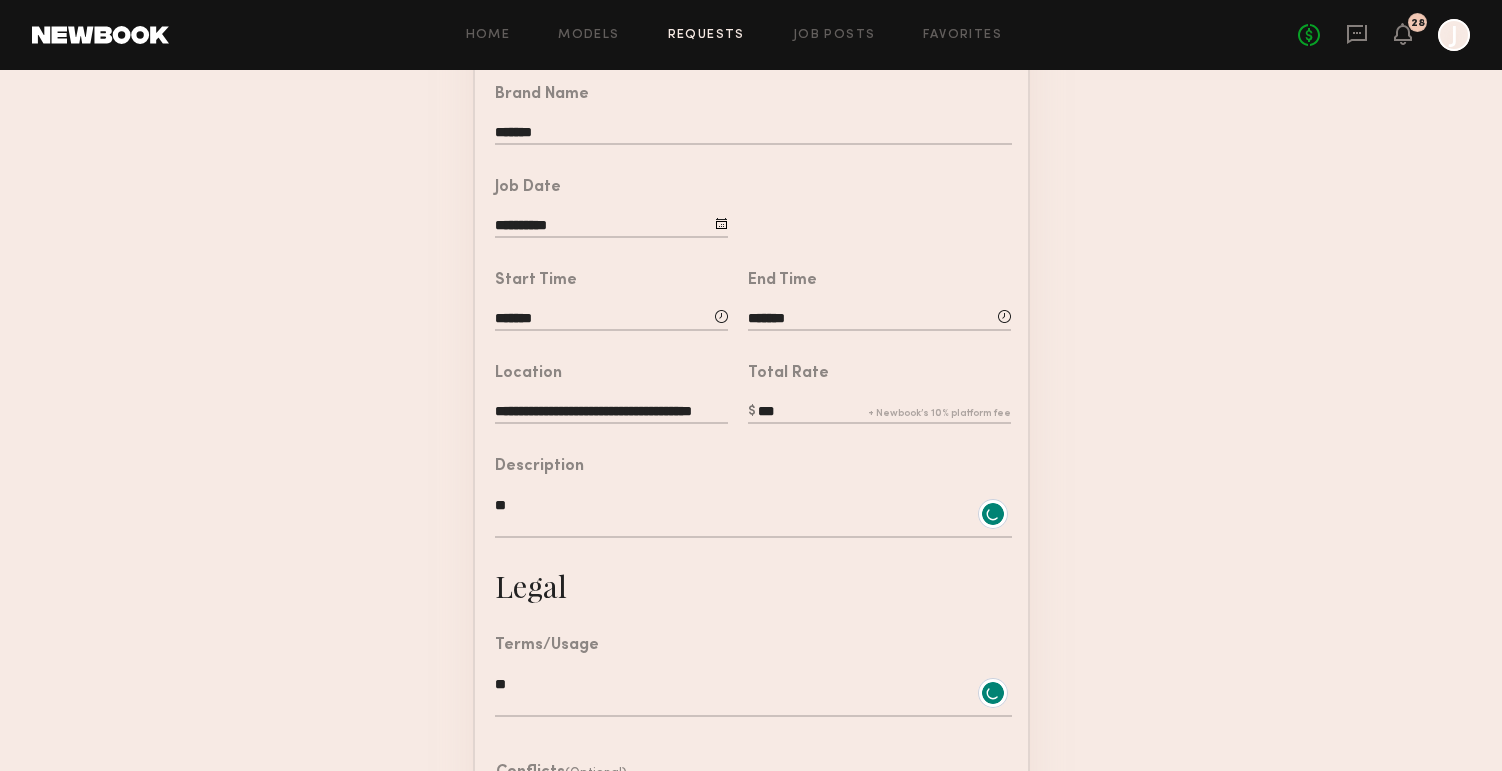 type on "*" 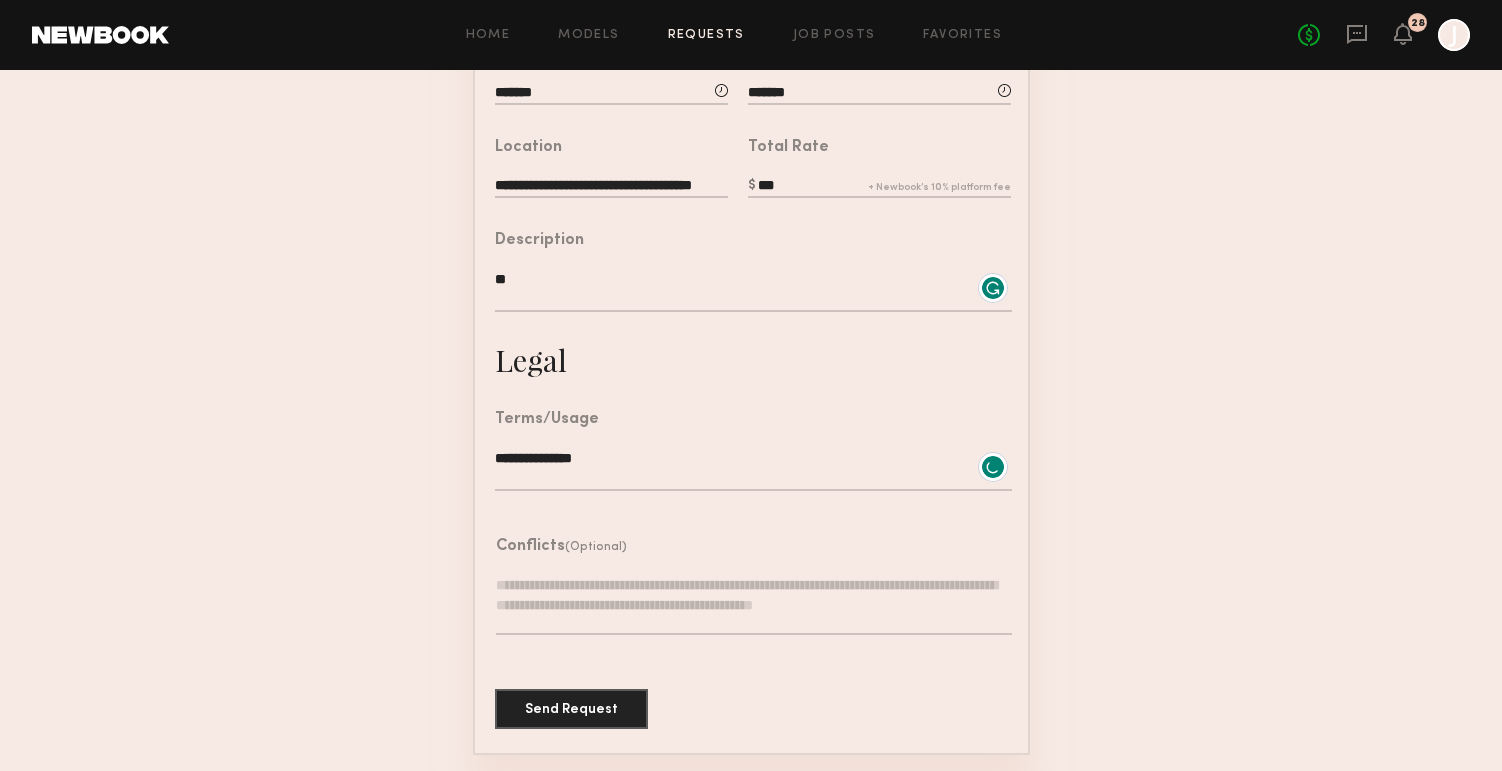 scroll, scrollTop: 514, scrollLeft: 0, axis: vertical 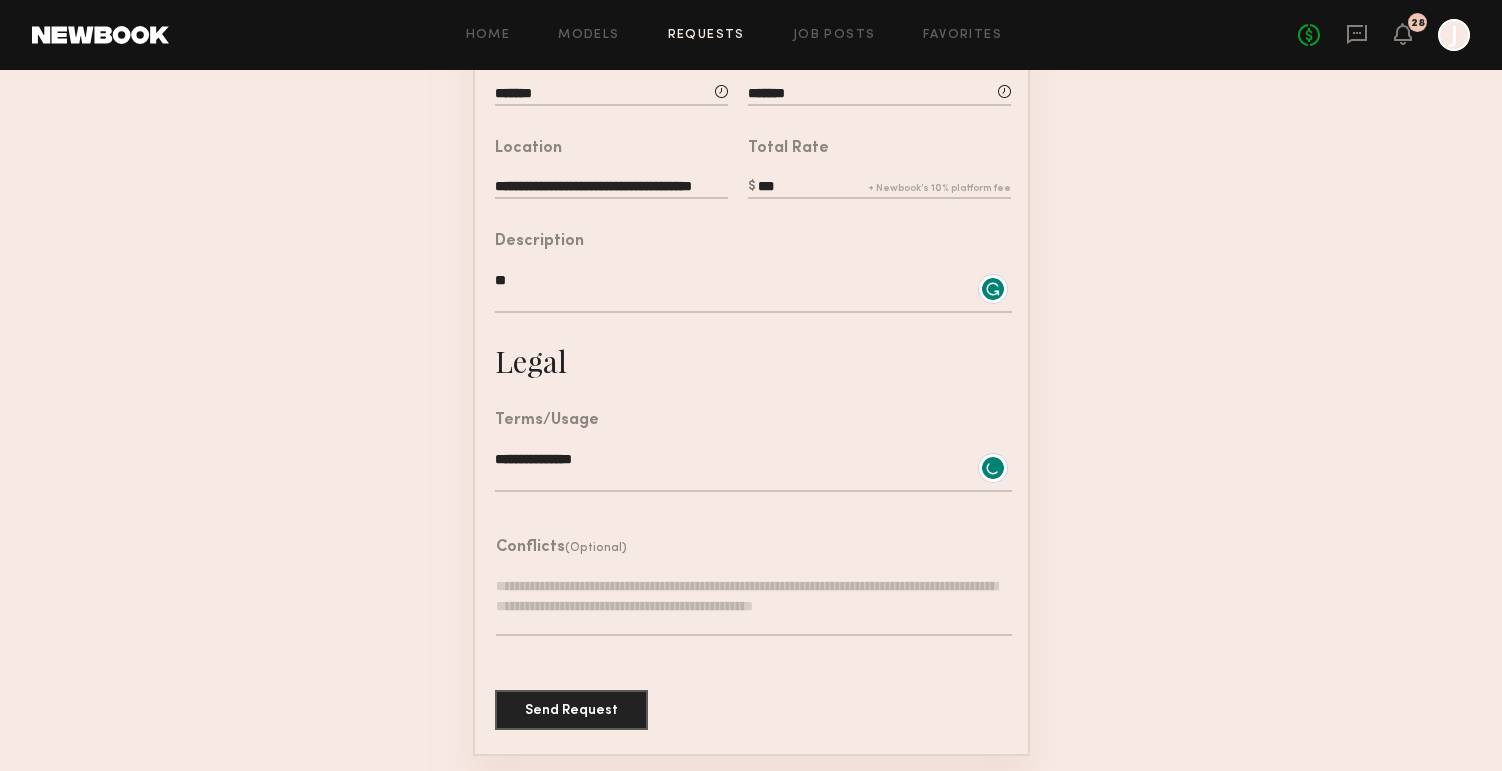 type on "**********" 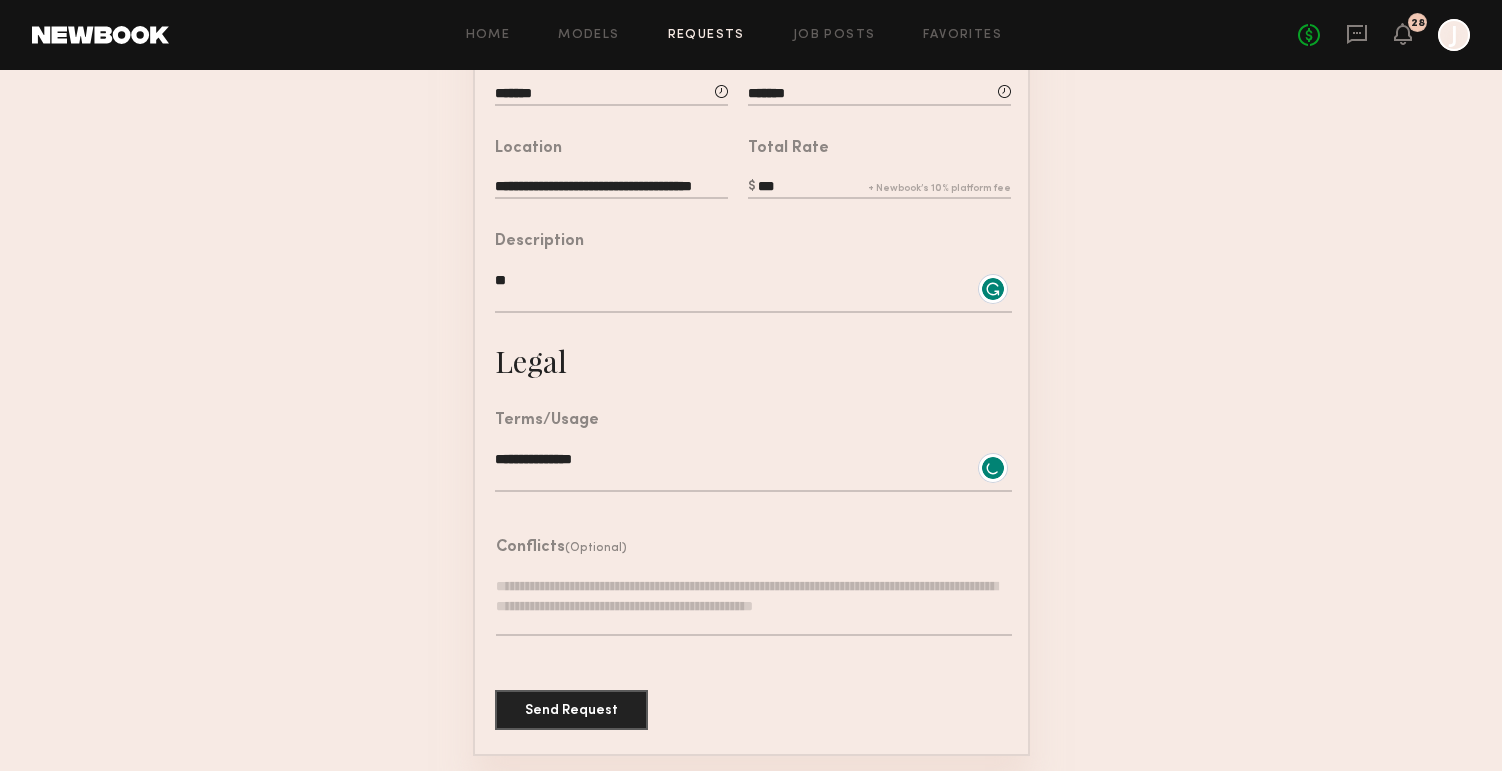 click on "**" 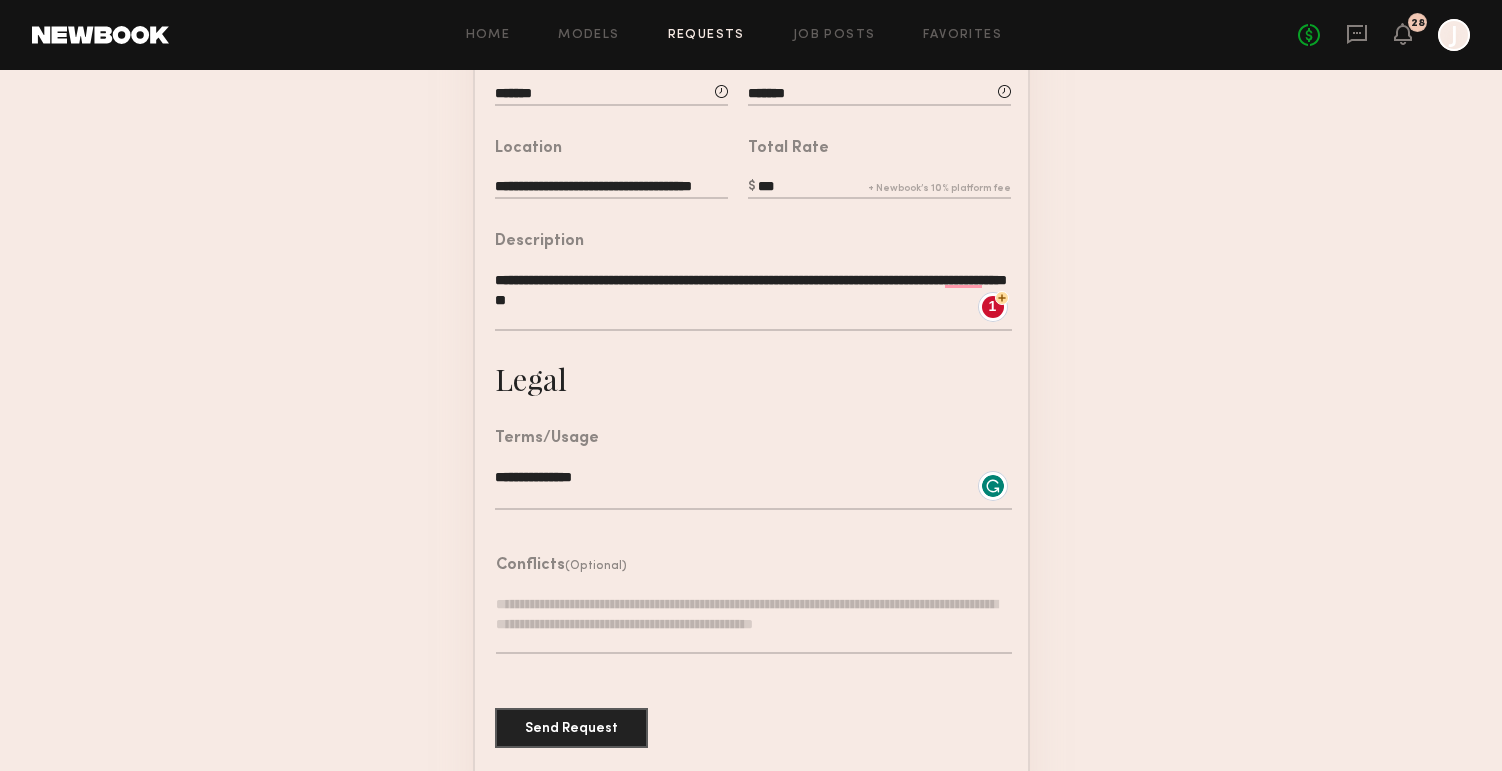 paste on "**********" 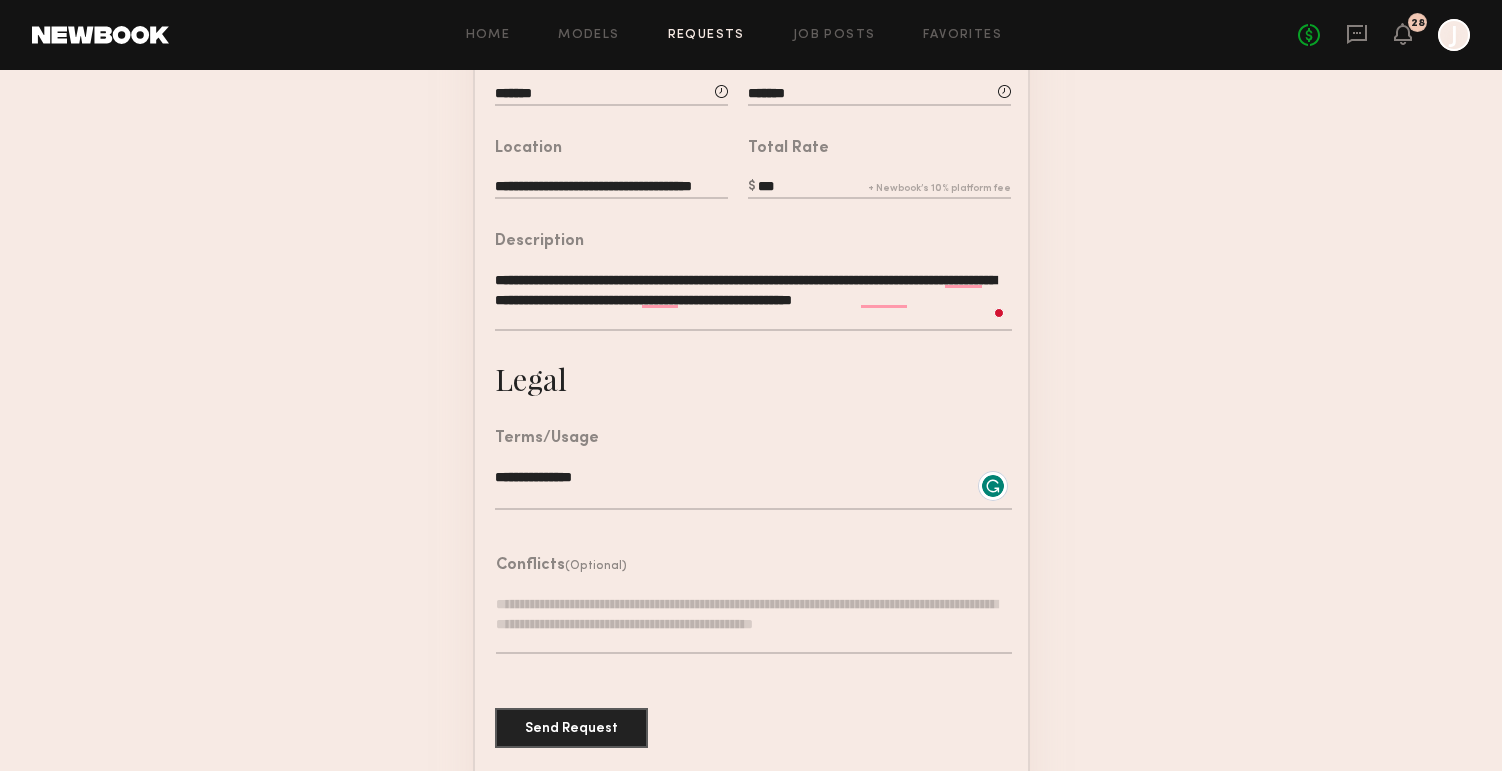 click on "**********" 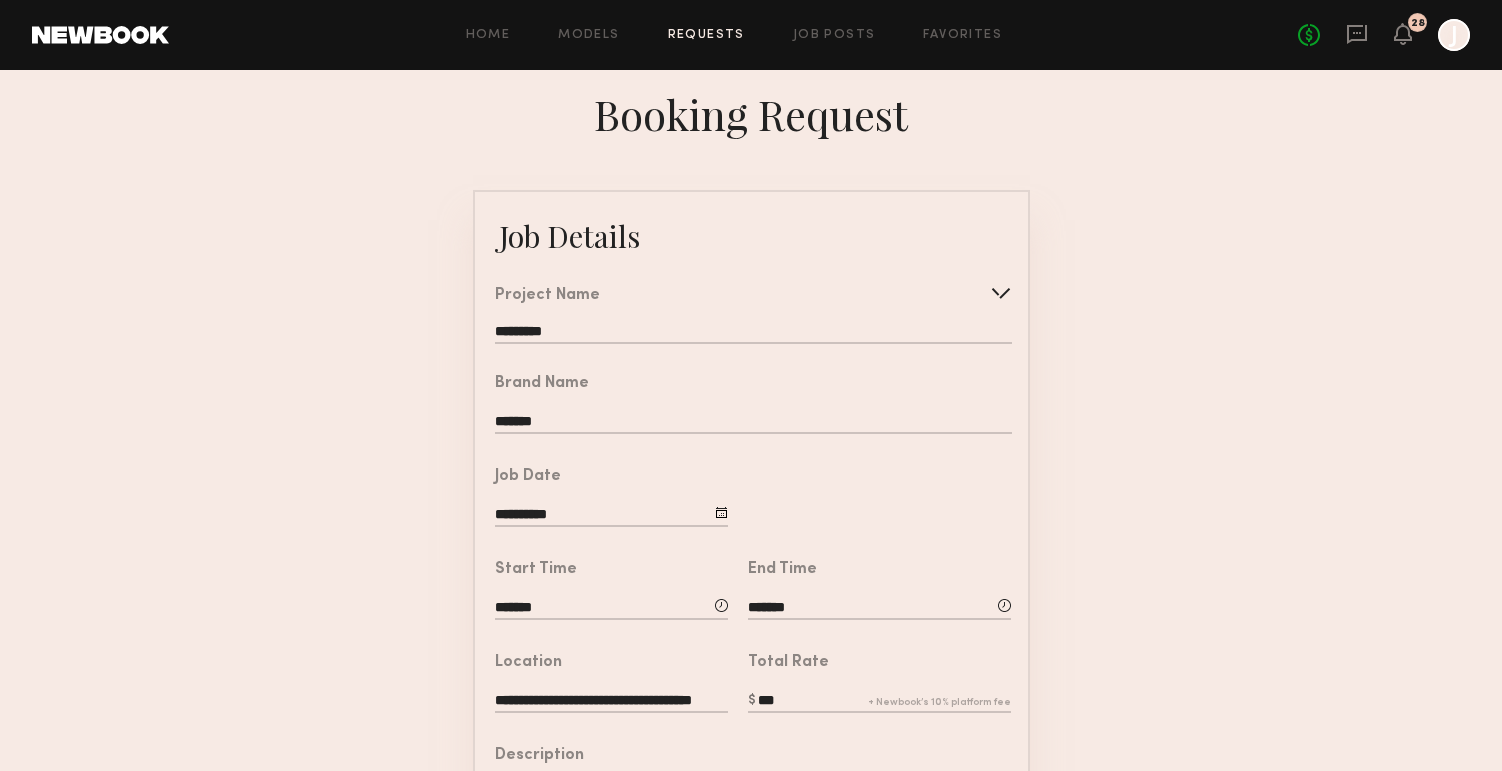 scroll, scrollTop: 0, scrollLeft: 0, axis: both 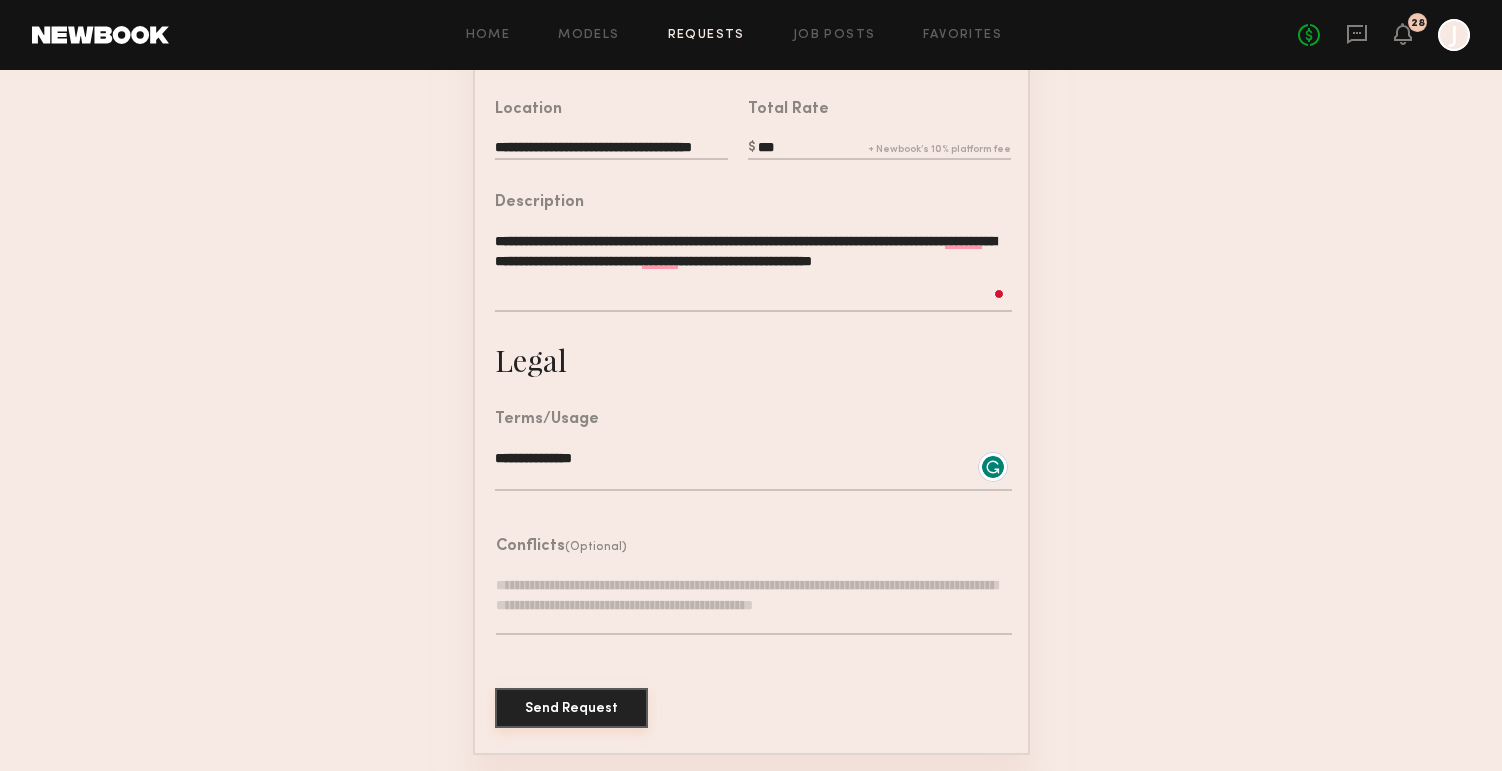 type on "**********" 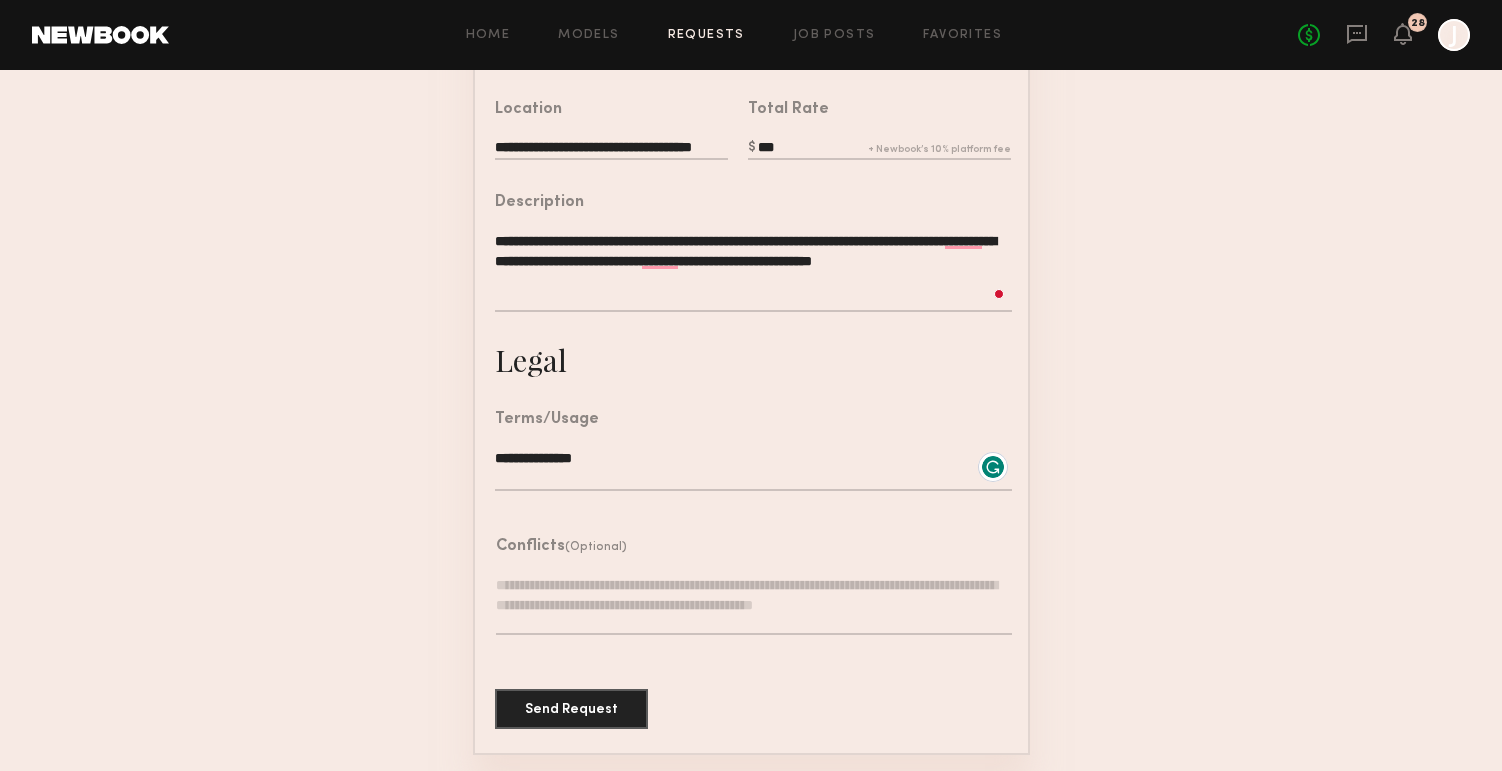 scroll, scrollTop: 552, scrollLeft: 0, axis: vertical 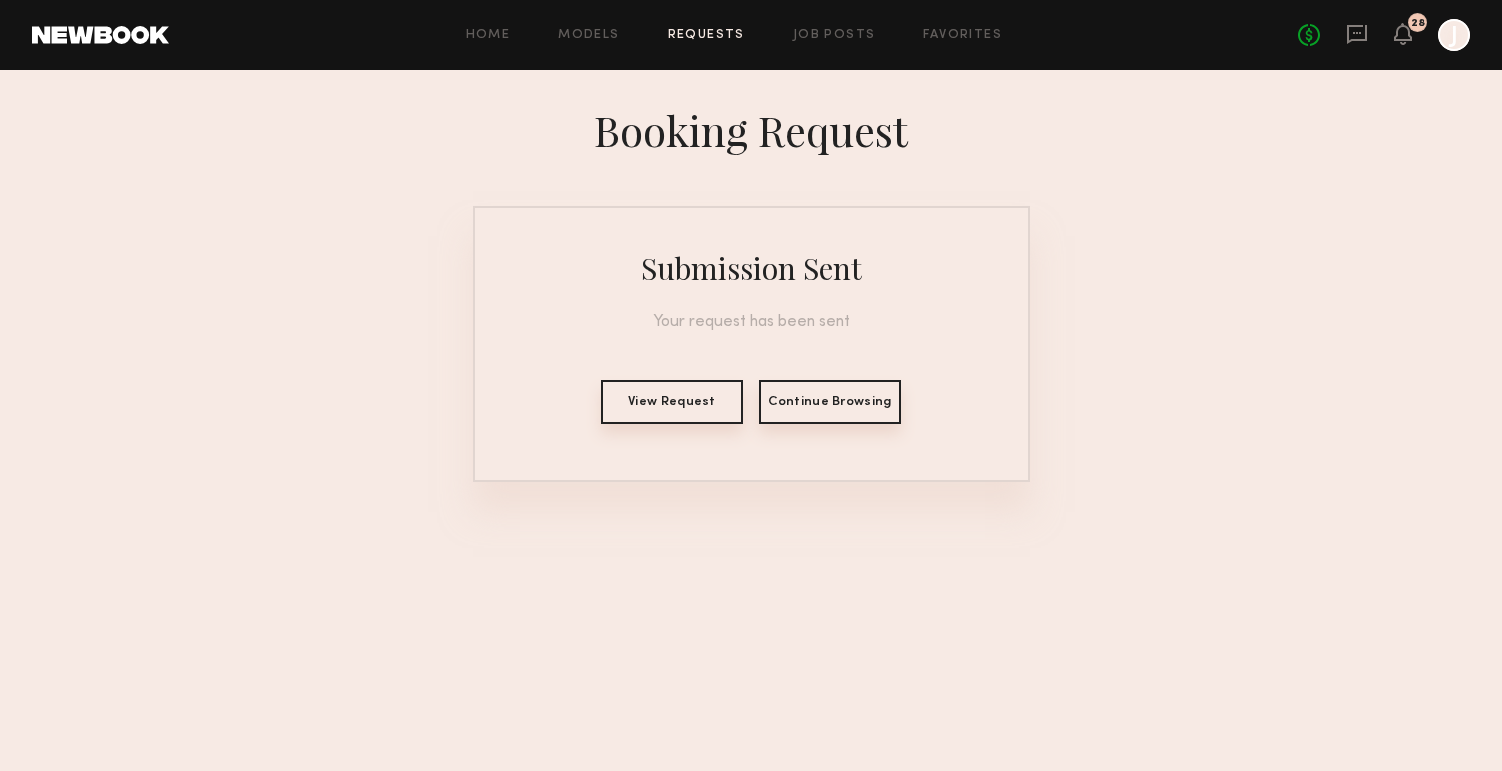 click on "View Request" 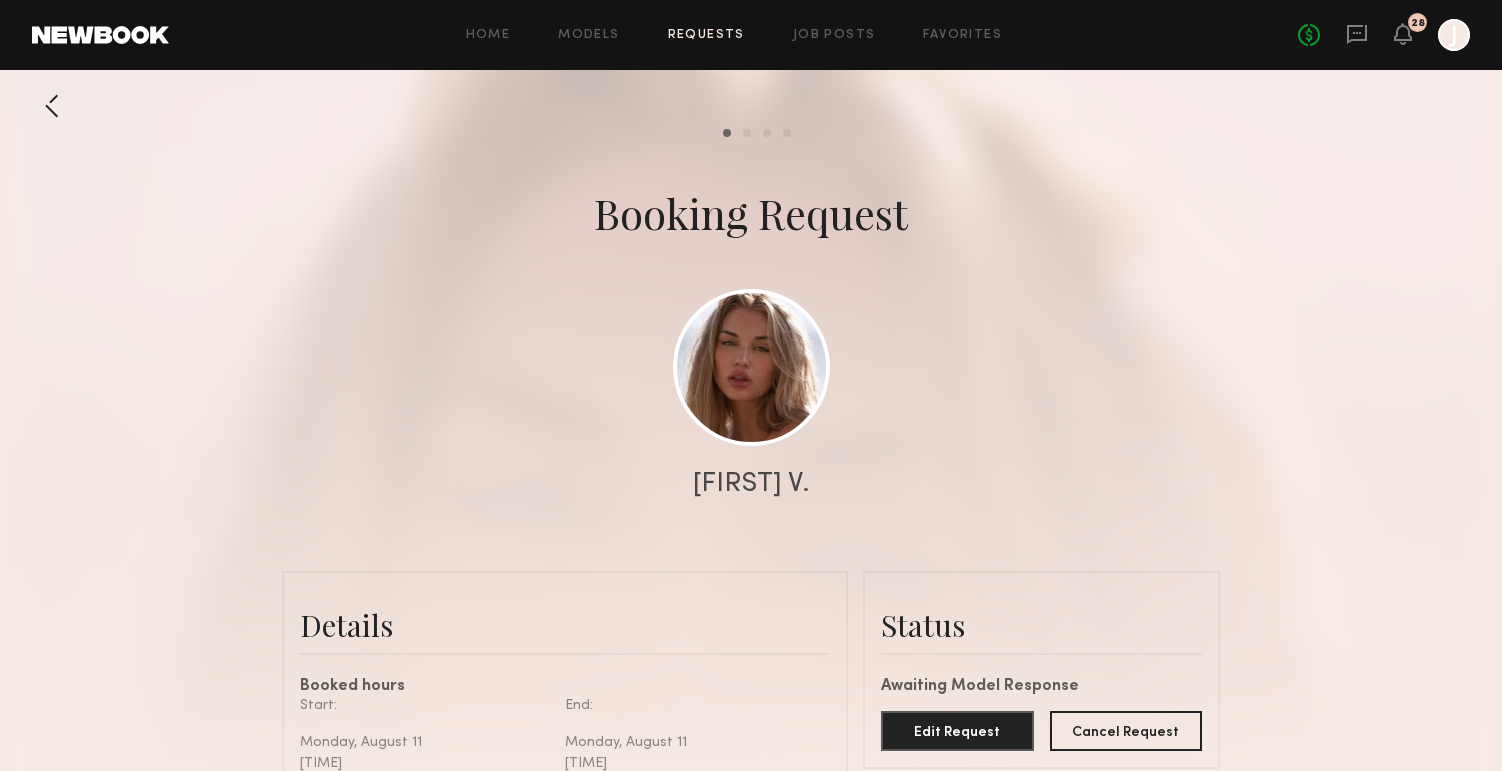 scroll, scrollTop: 1299, scrollLeft: 0, axis: vertical 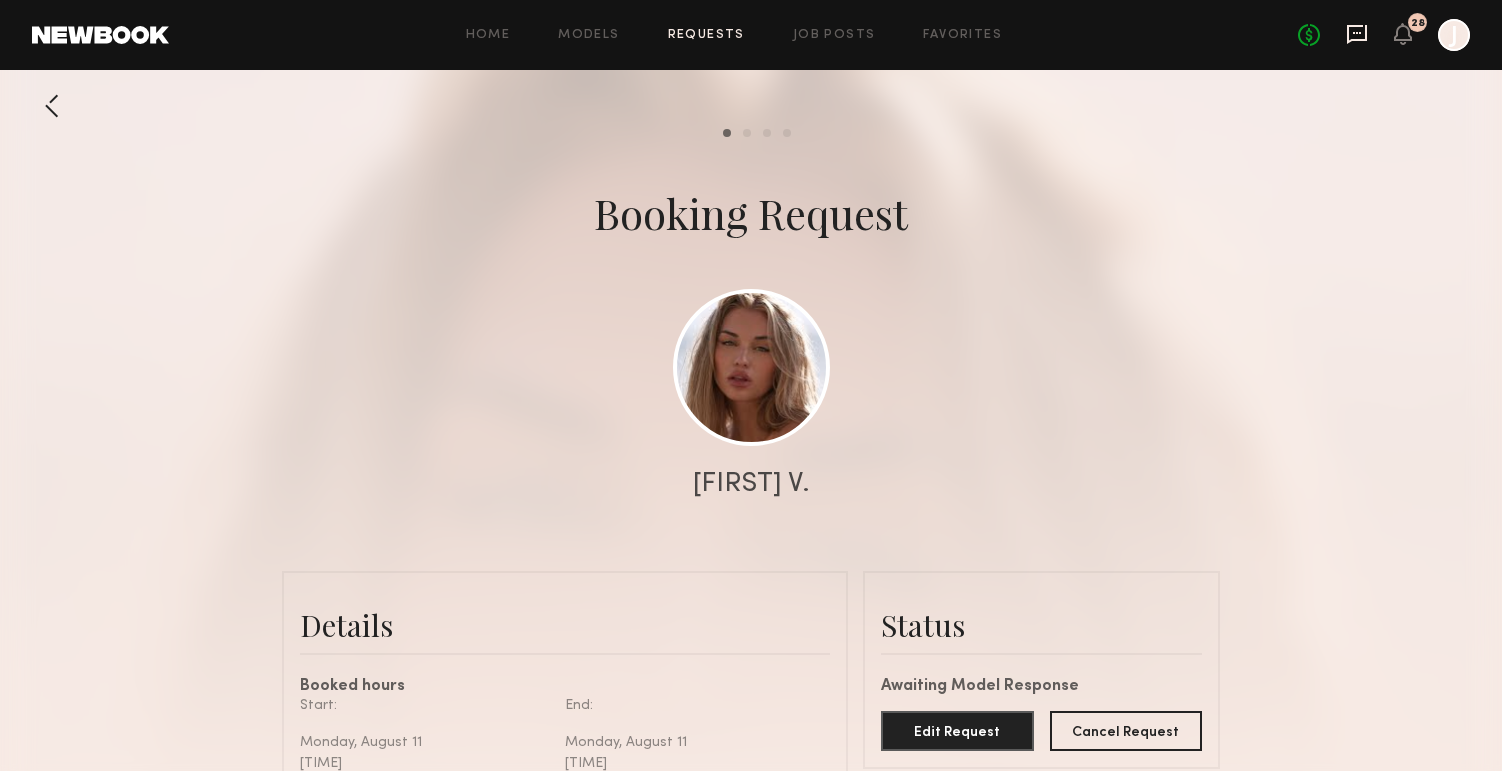 click 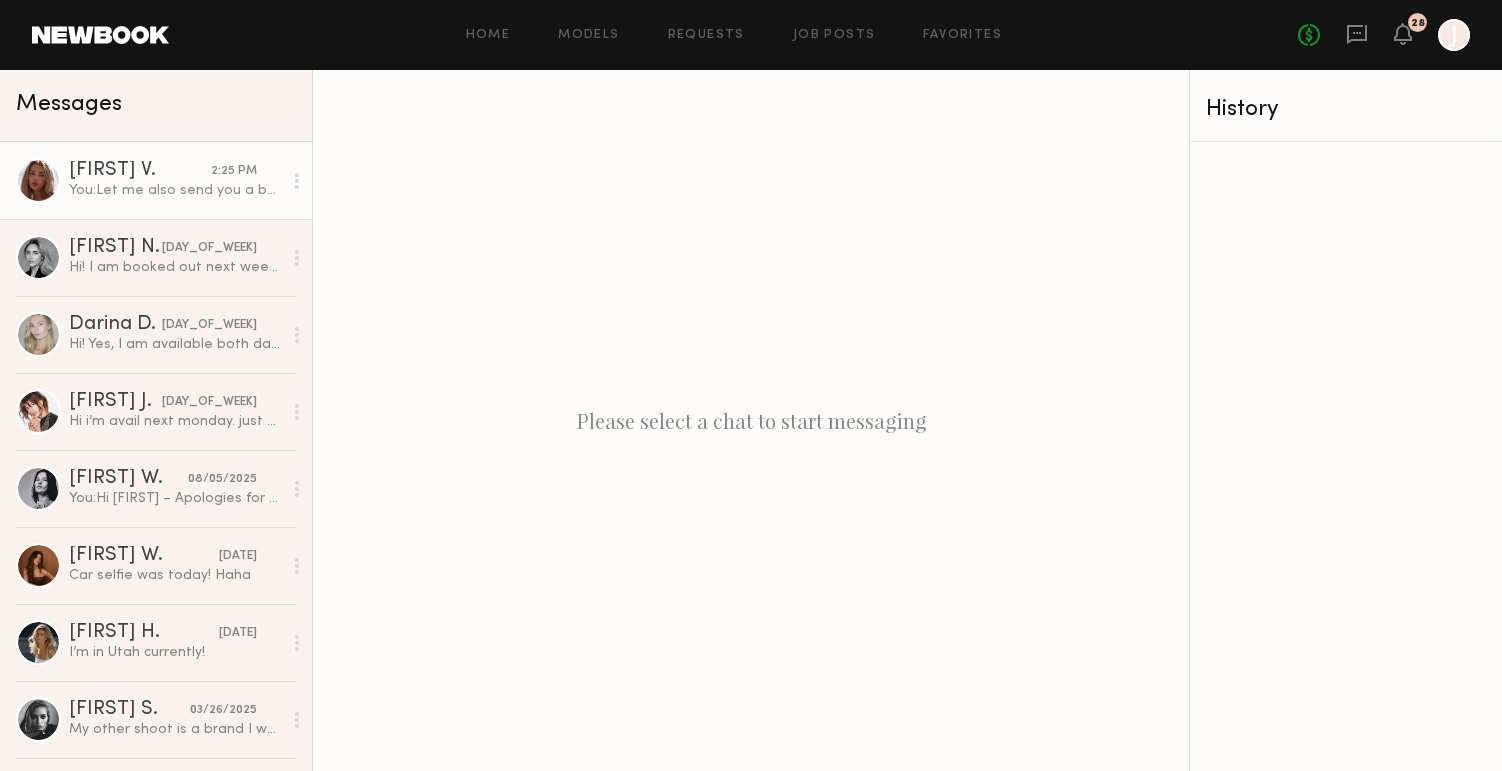 click on "You:  Let me also send you a booking request!" 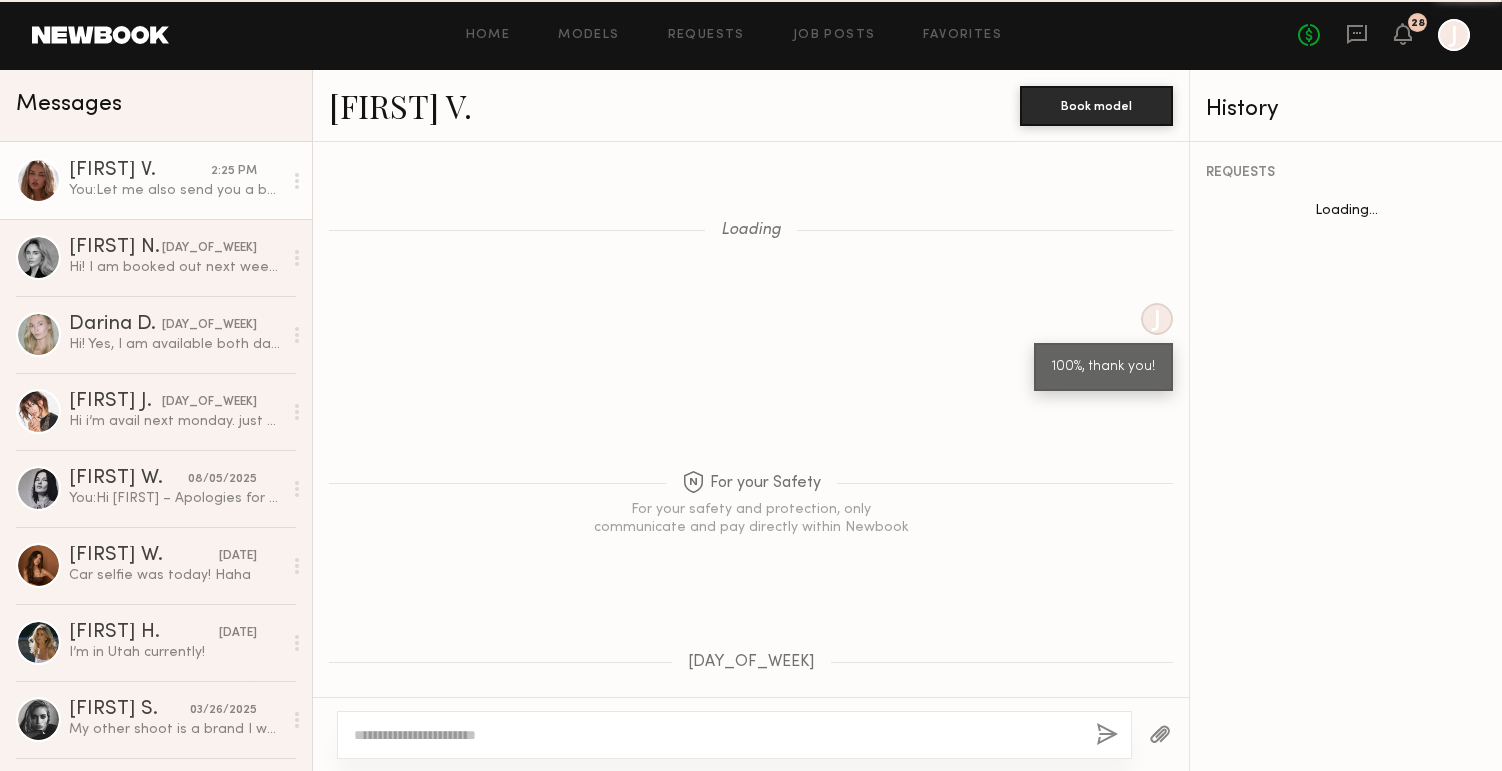 scroll, scrollTop: 1210, scrollLeft: 0, axis: vertical 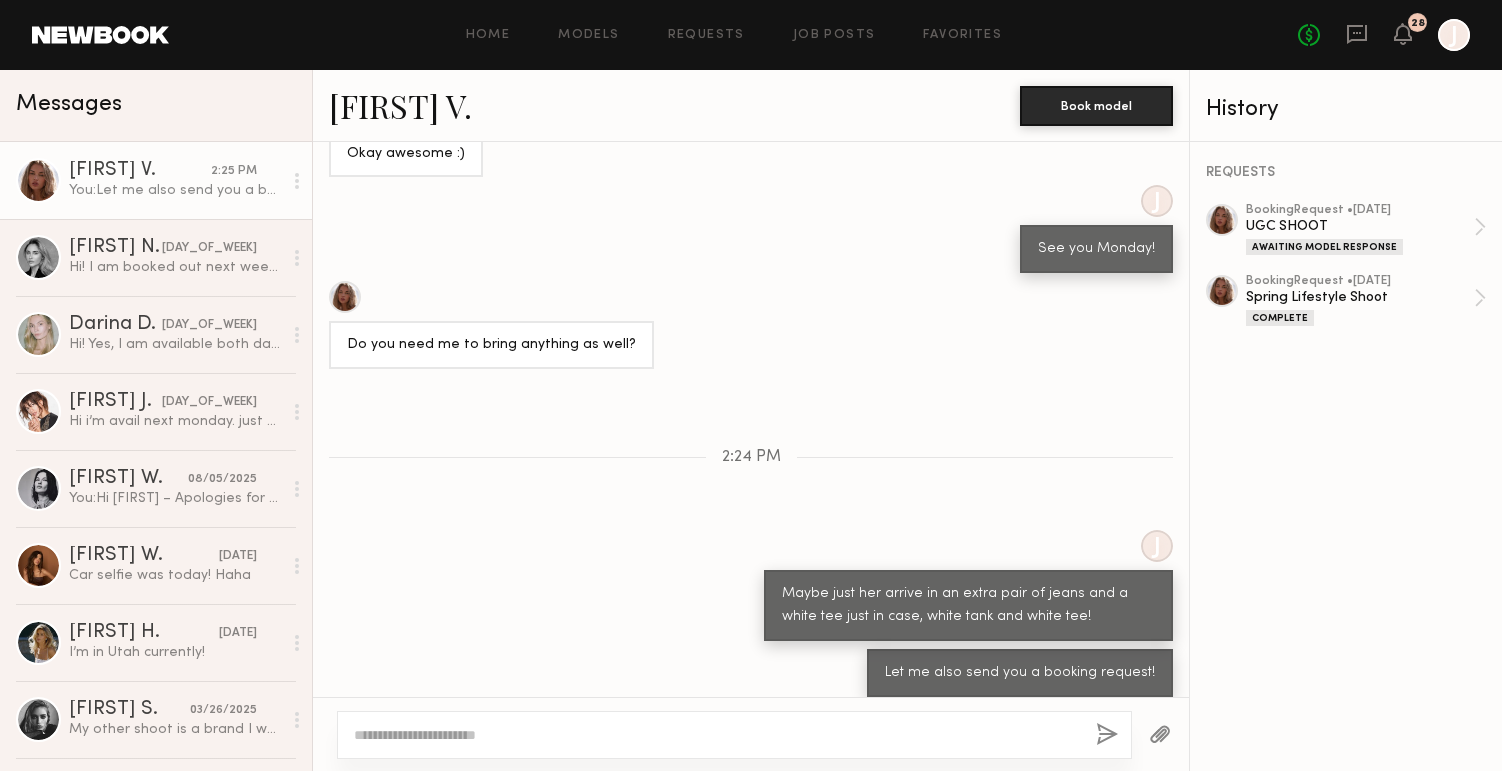 paste on "**********" 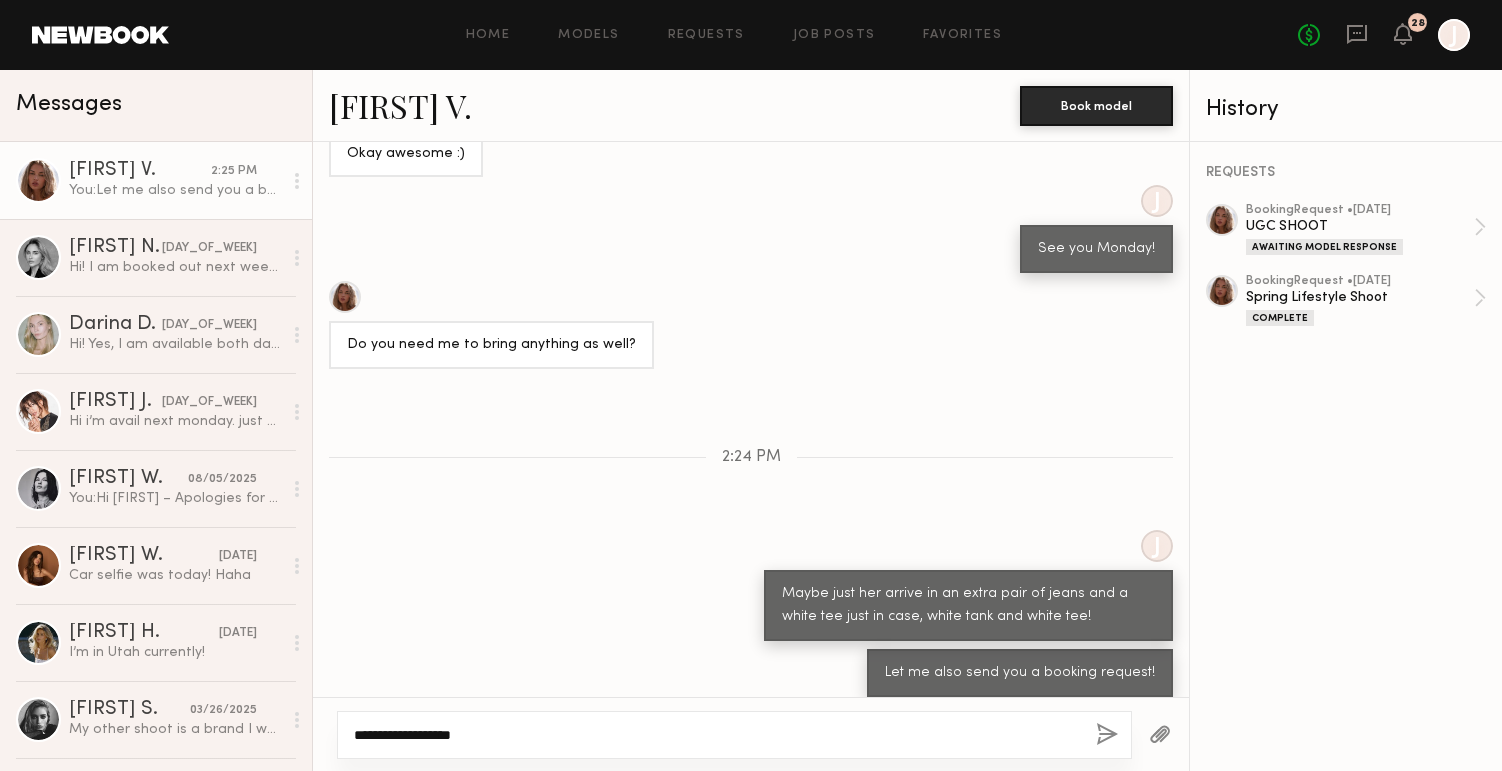 type on "**********" 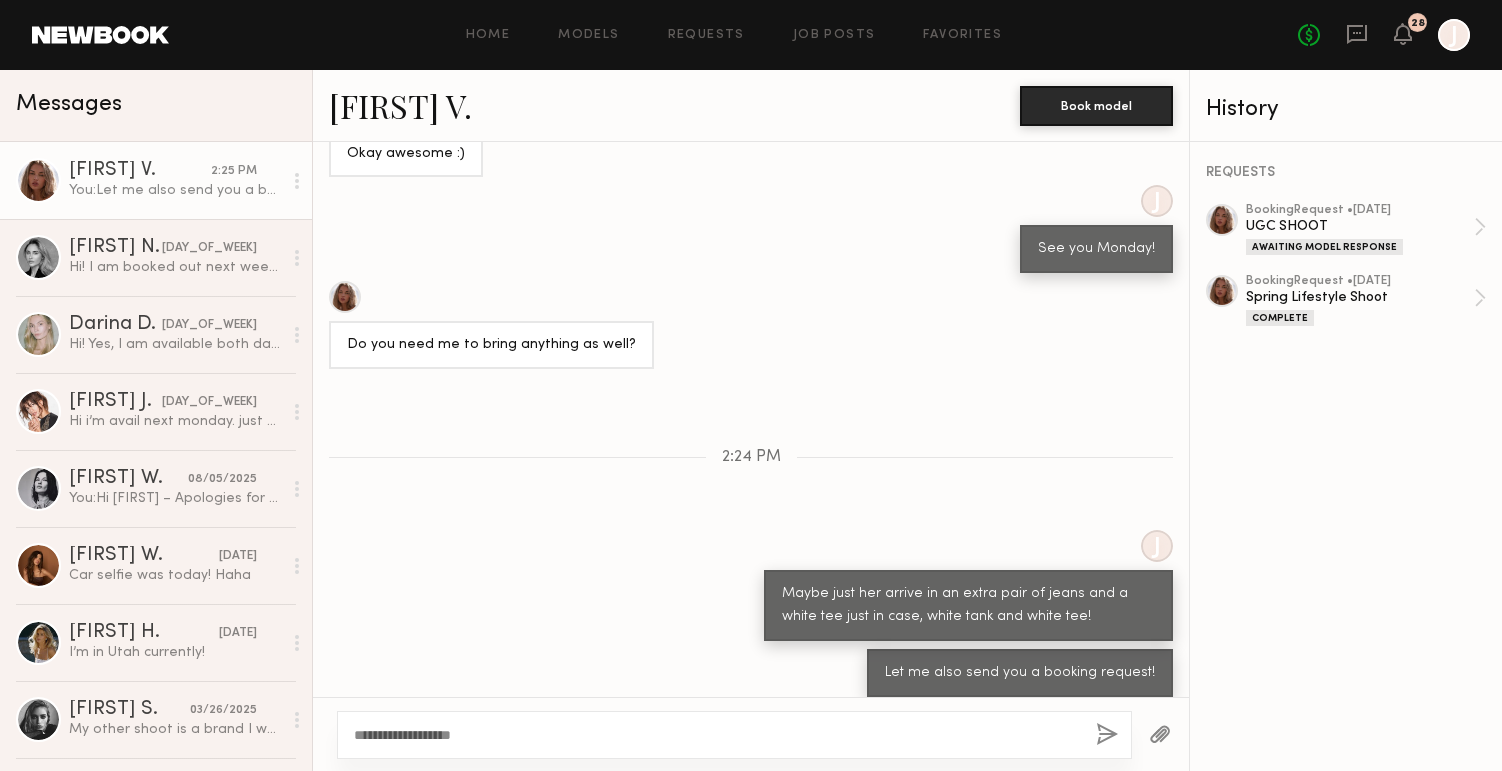 click on "**********" 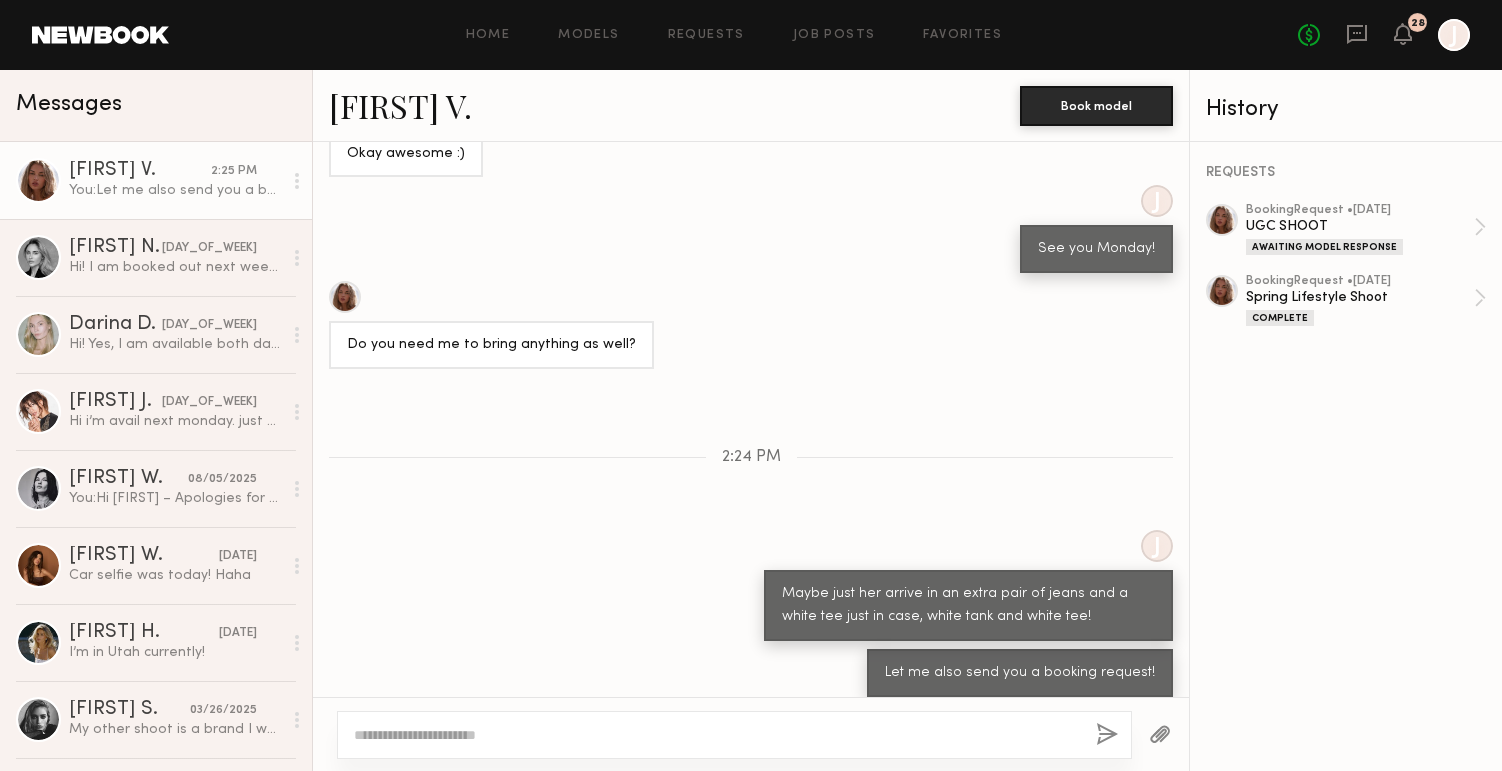 scroll, scrollTop: 1418, scrollLeft: 0, axis: vertical 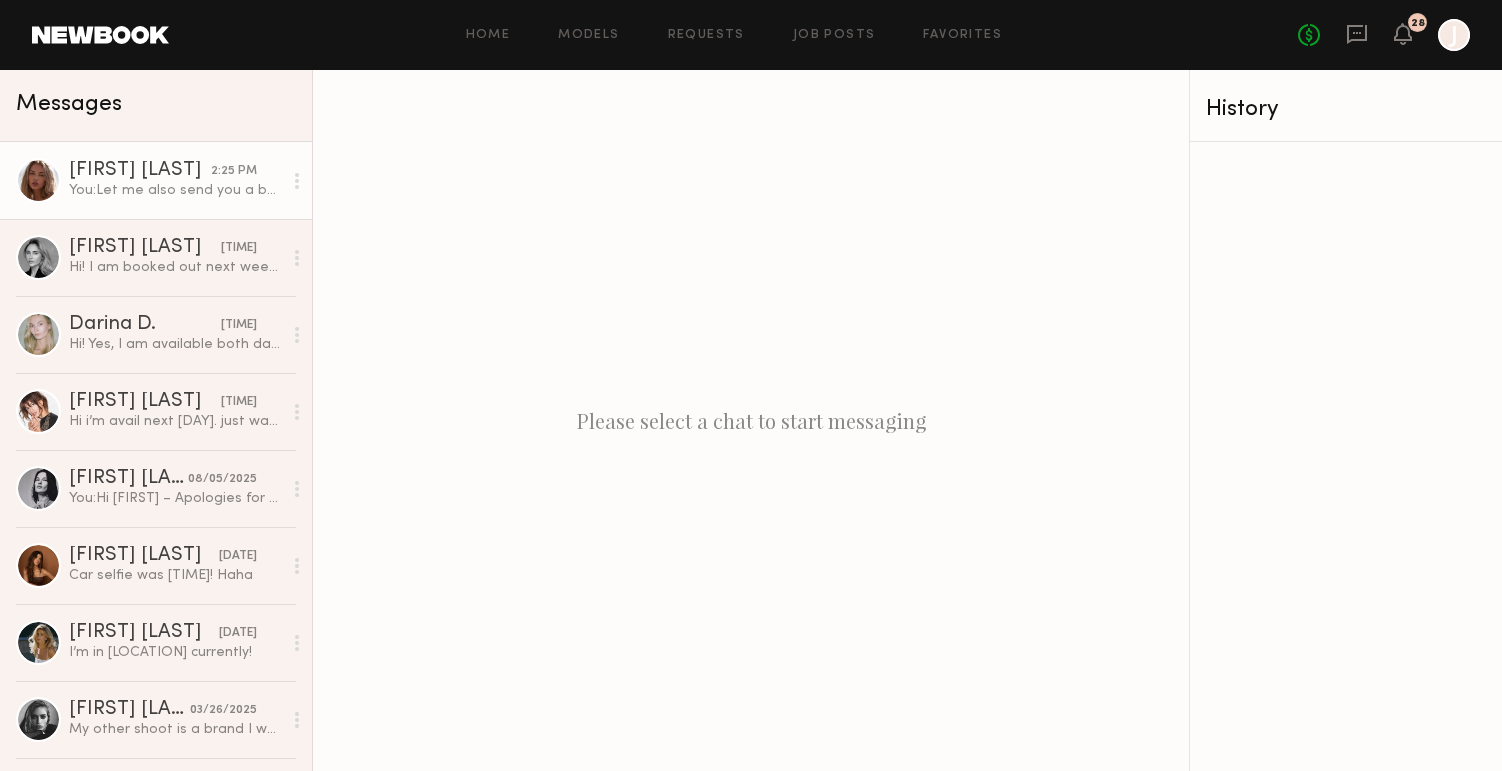 click on "[FIRST] [LAST]" 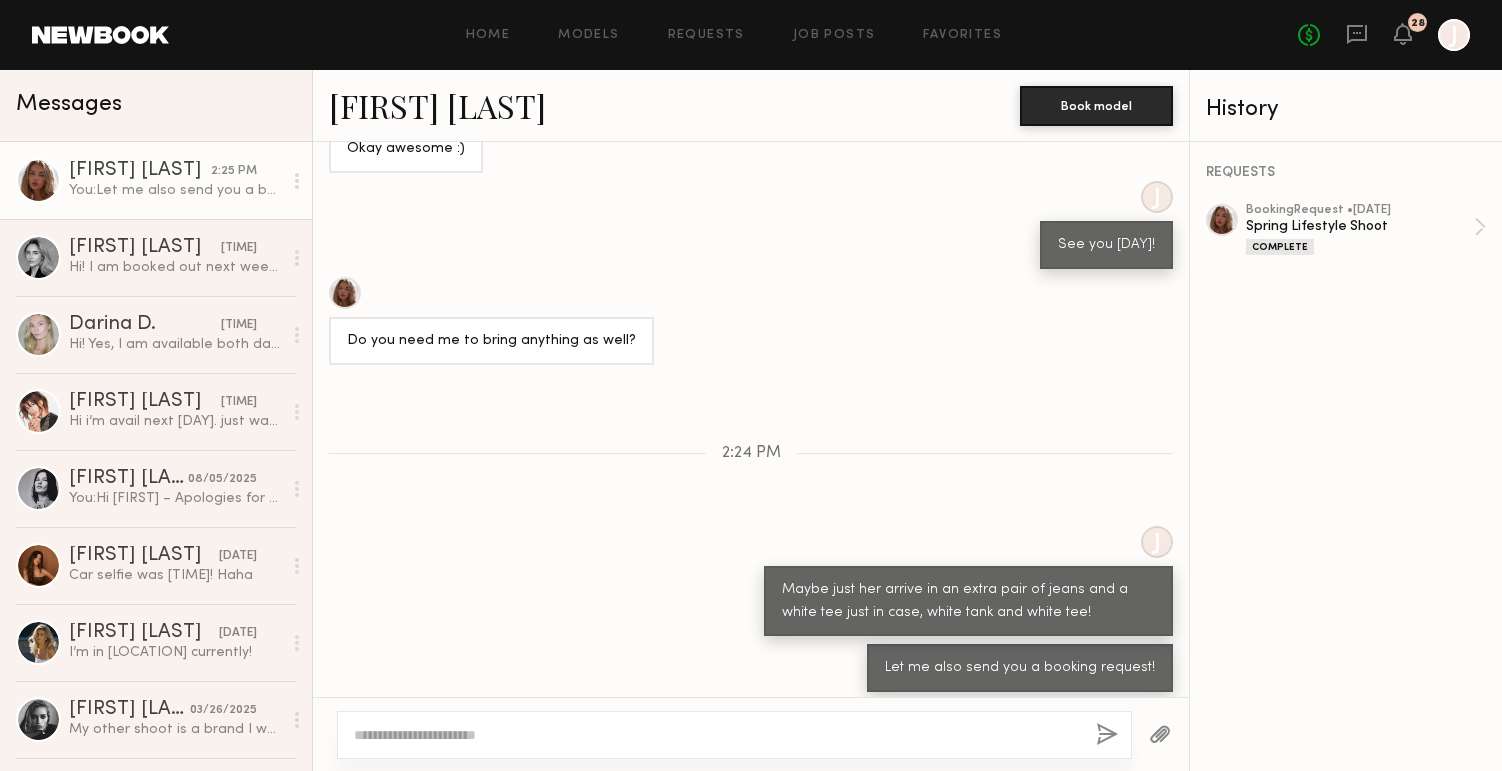 scroll, scrollTop: 720, scrollLeft: 0, axis: vertical 